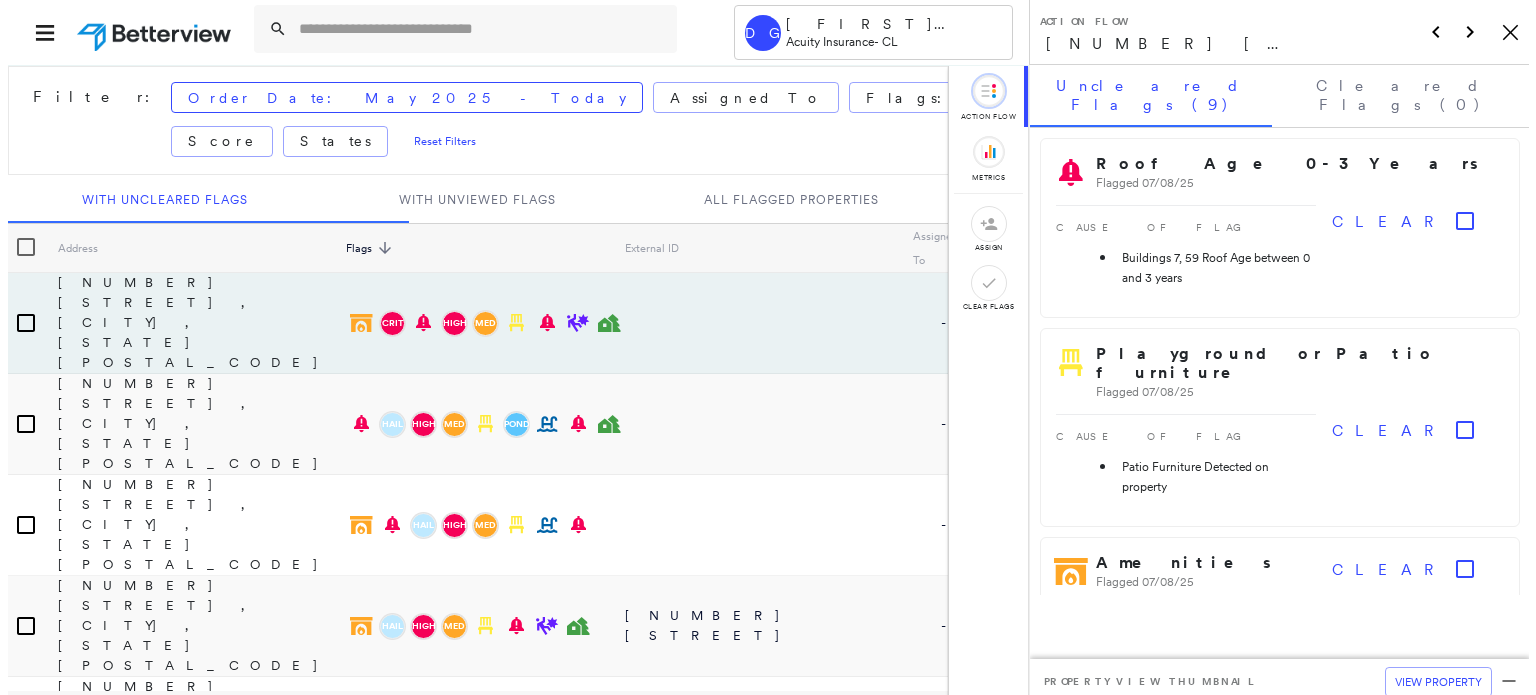 scroll, scrollTop: 0, scrollLeft: 0, axis: both 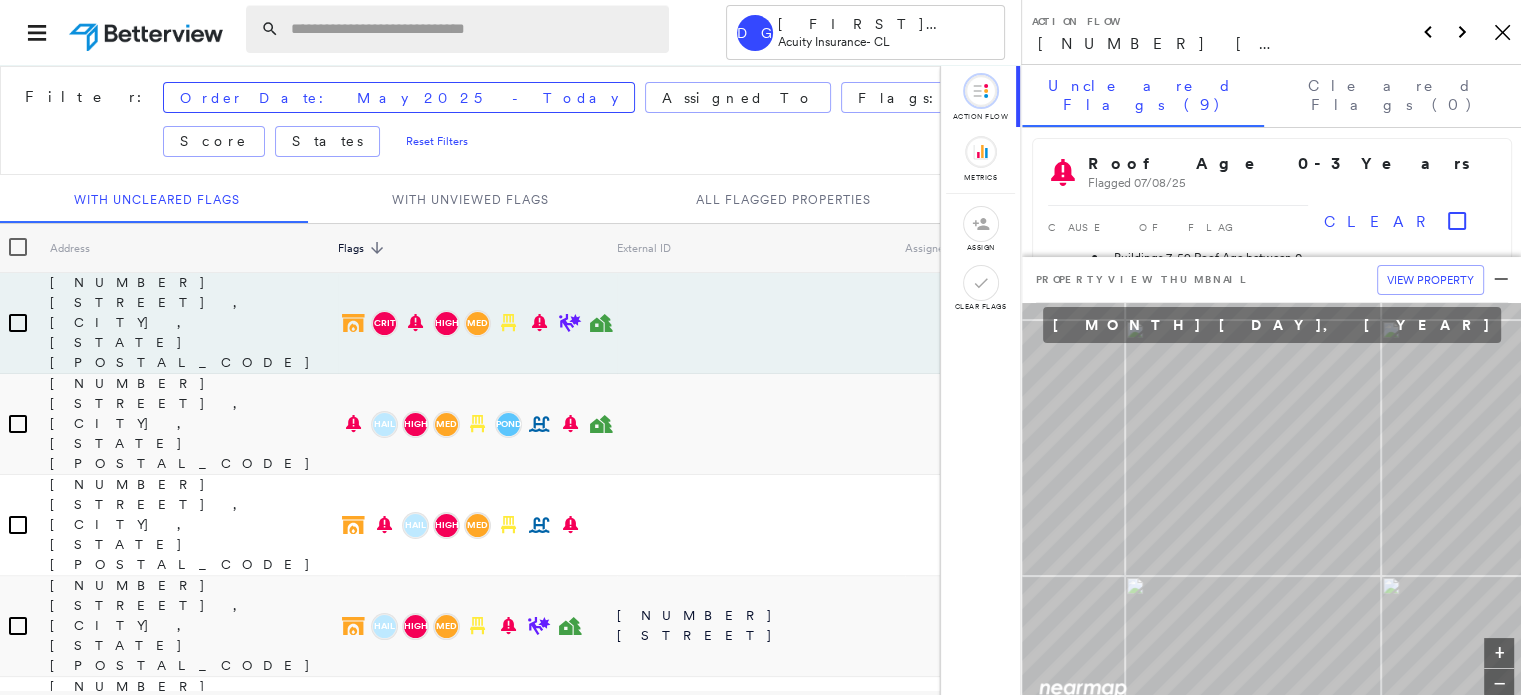 click at bounding box center [474, 29] 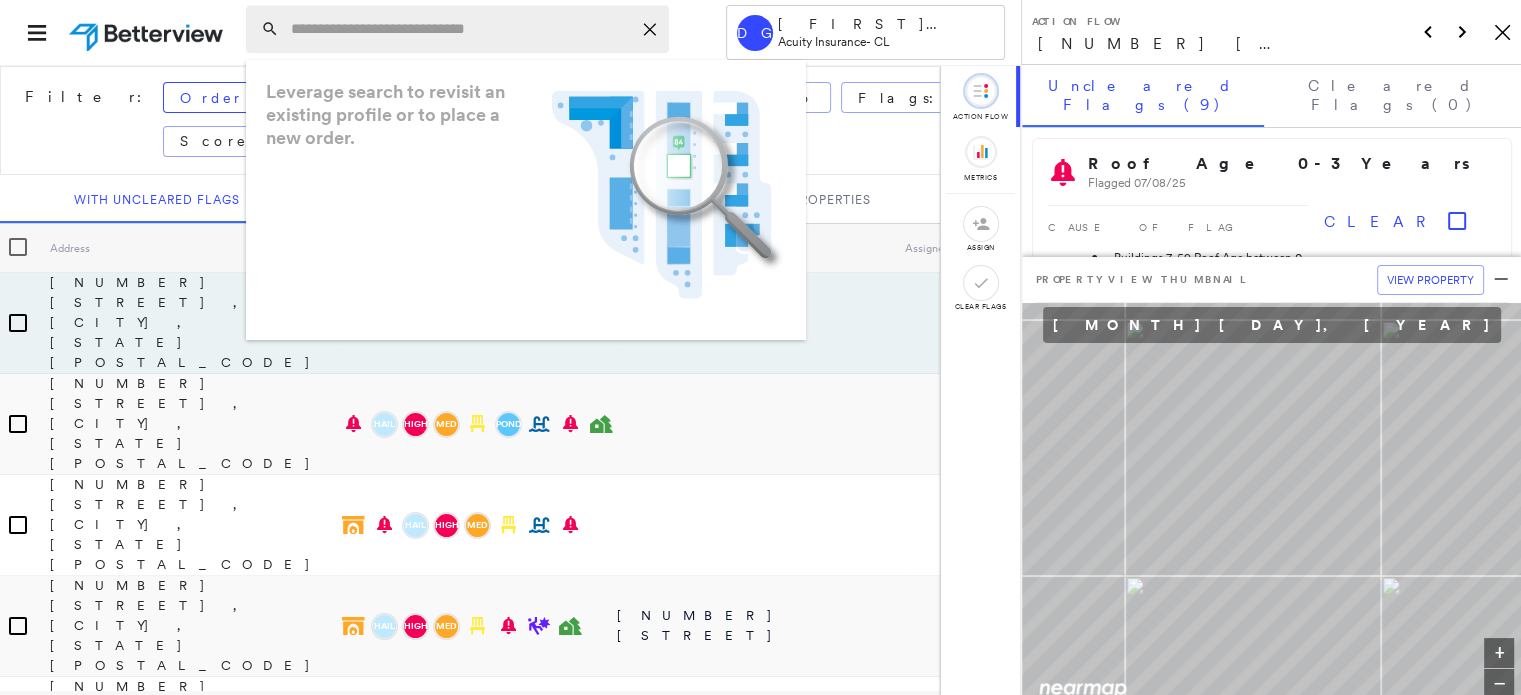 paste on "**********" 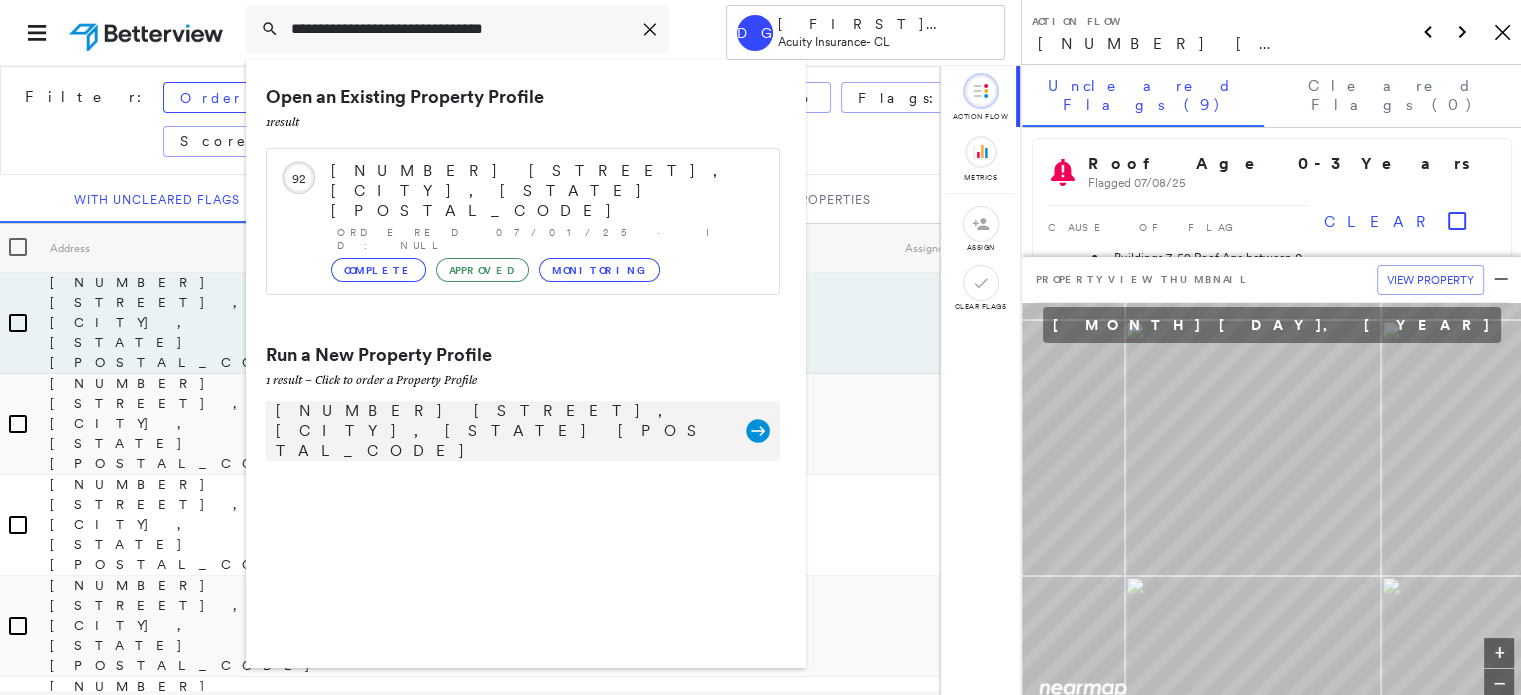 type on "**********" 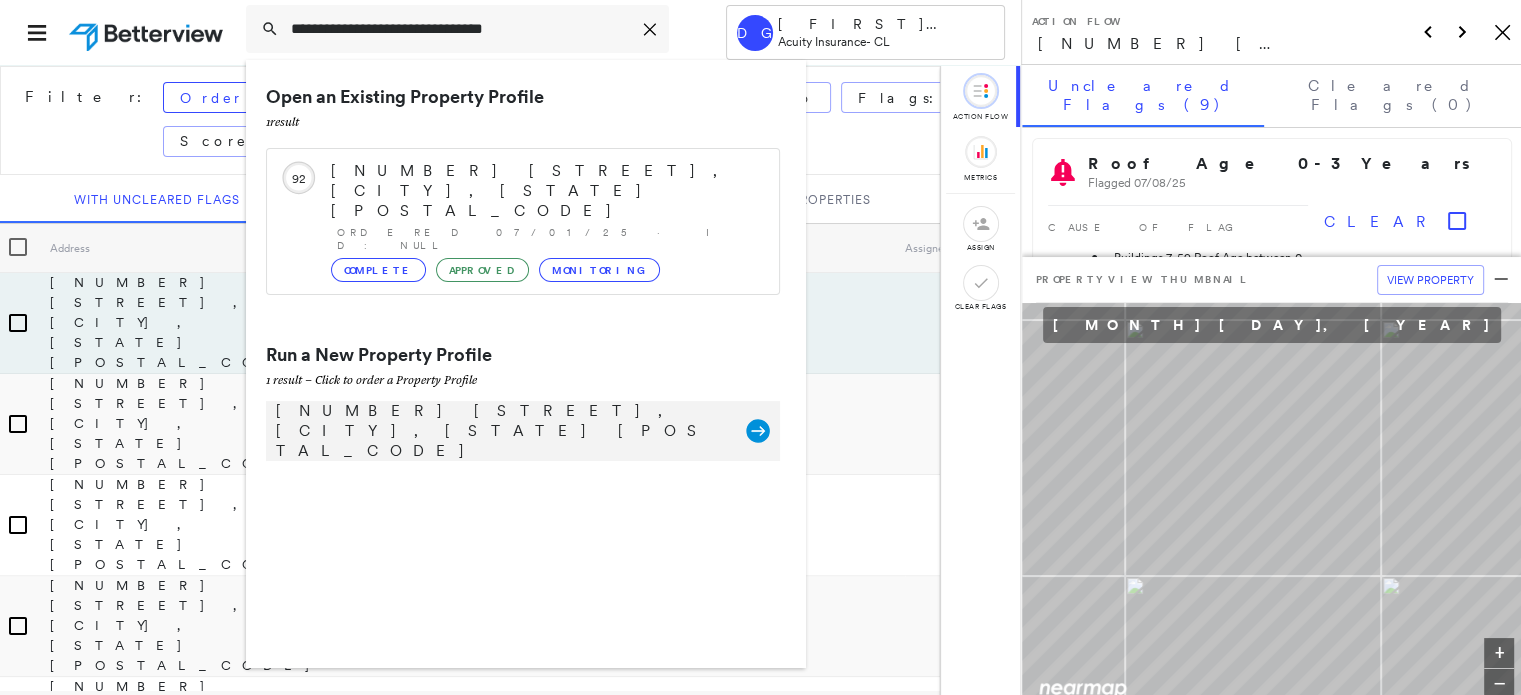 click 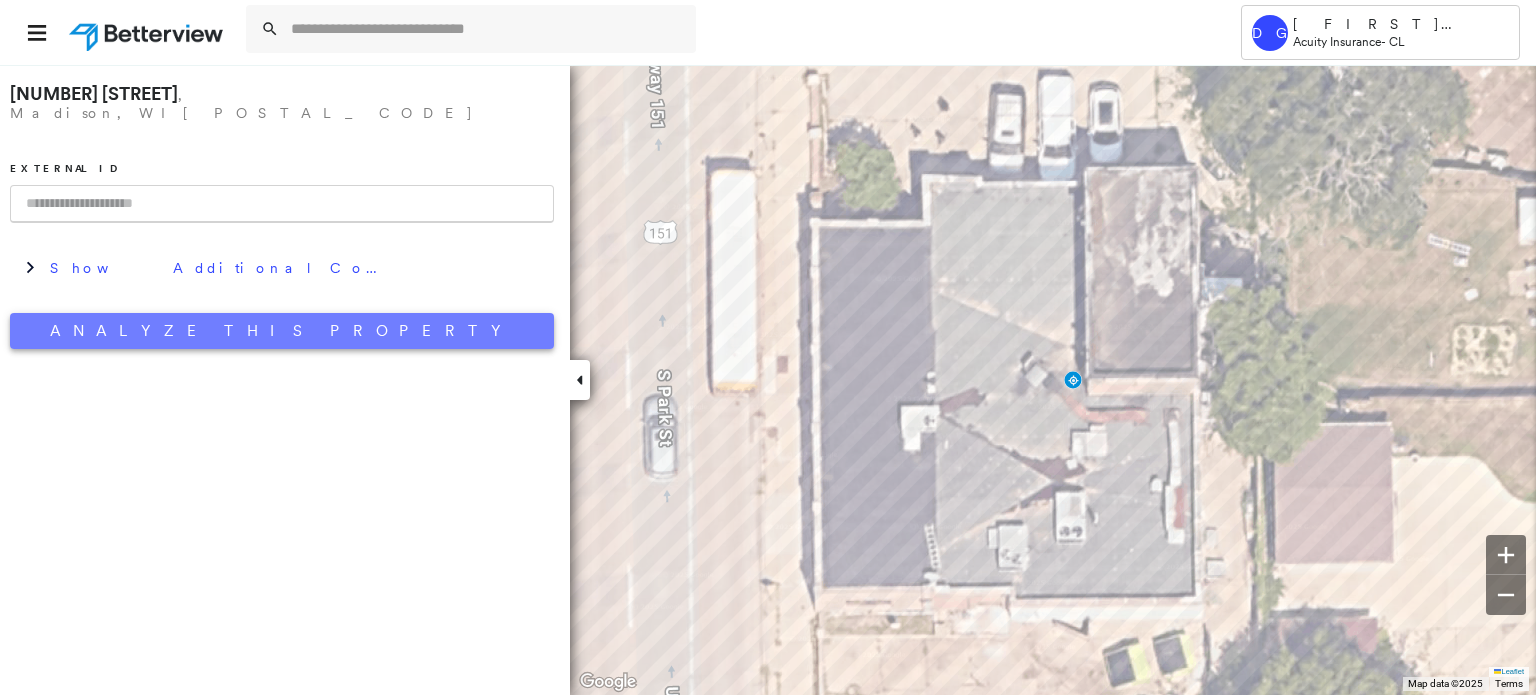 click on "Analyze This Property" at bounding box center (282, 331) 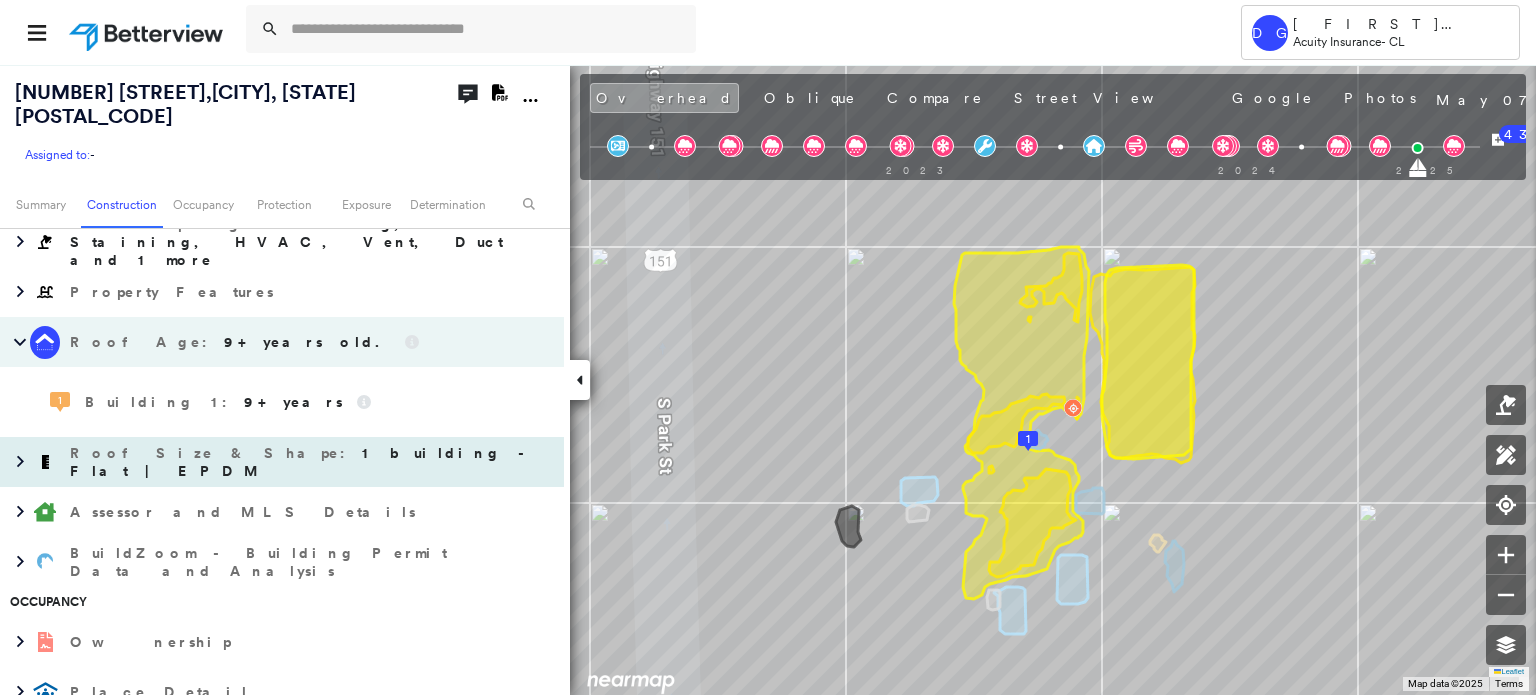 scroll, scrollTop: 600, scrollLeft: 0, axis: vertical 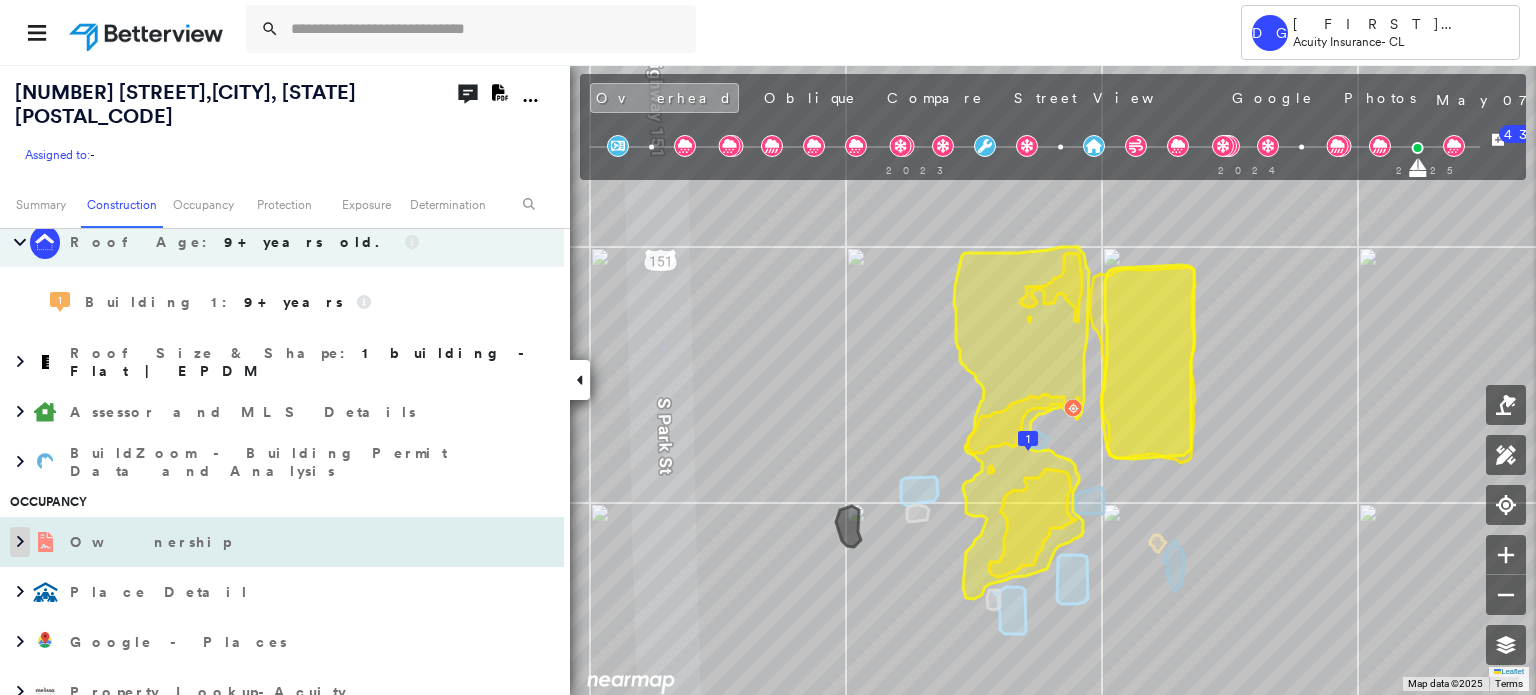 click 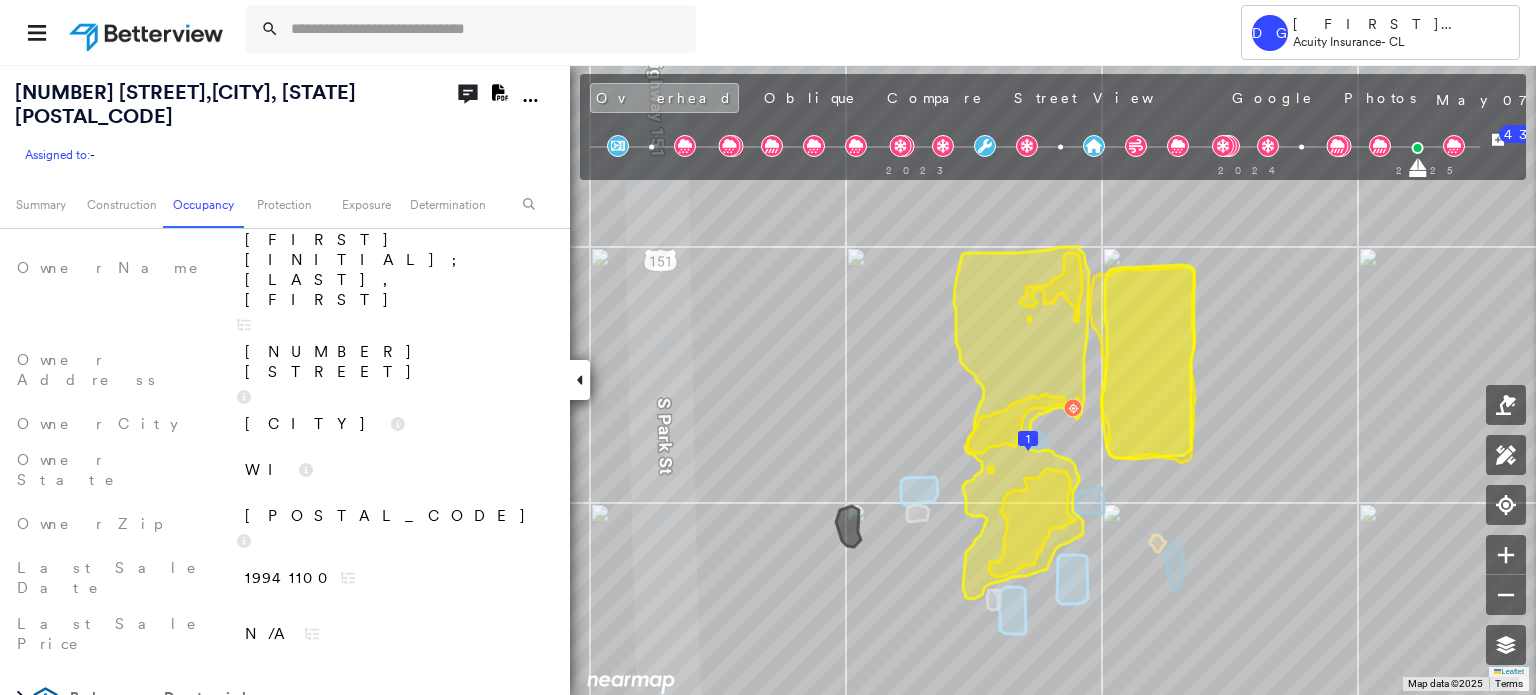 scroll, scrollTop: 1000, scrollLeft: 0, axis: vertical 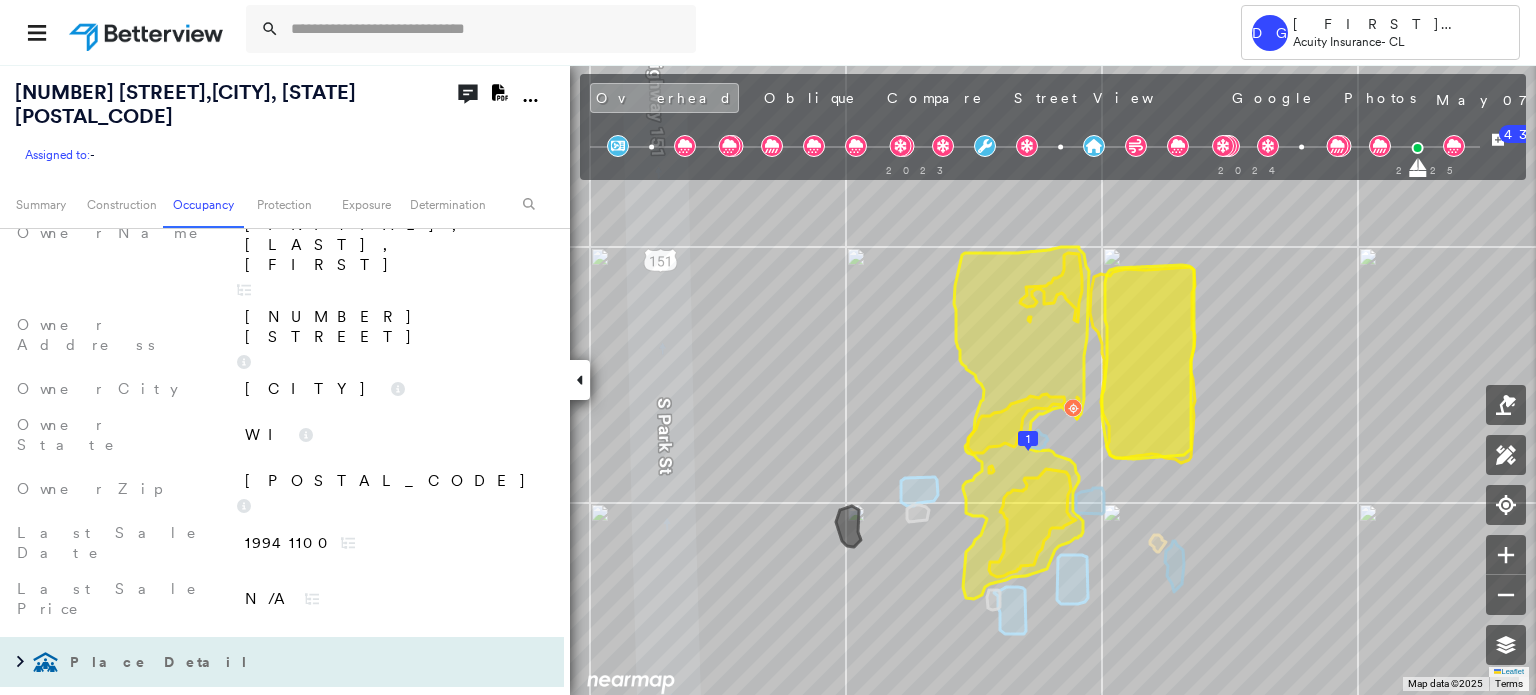click on "Place Detail" at bounding box center [262, 662] 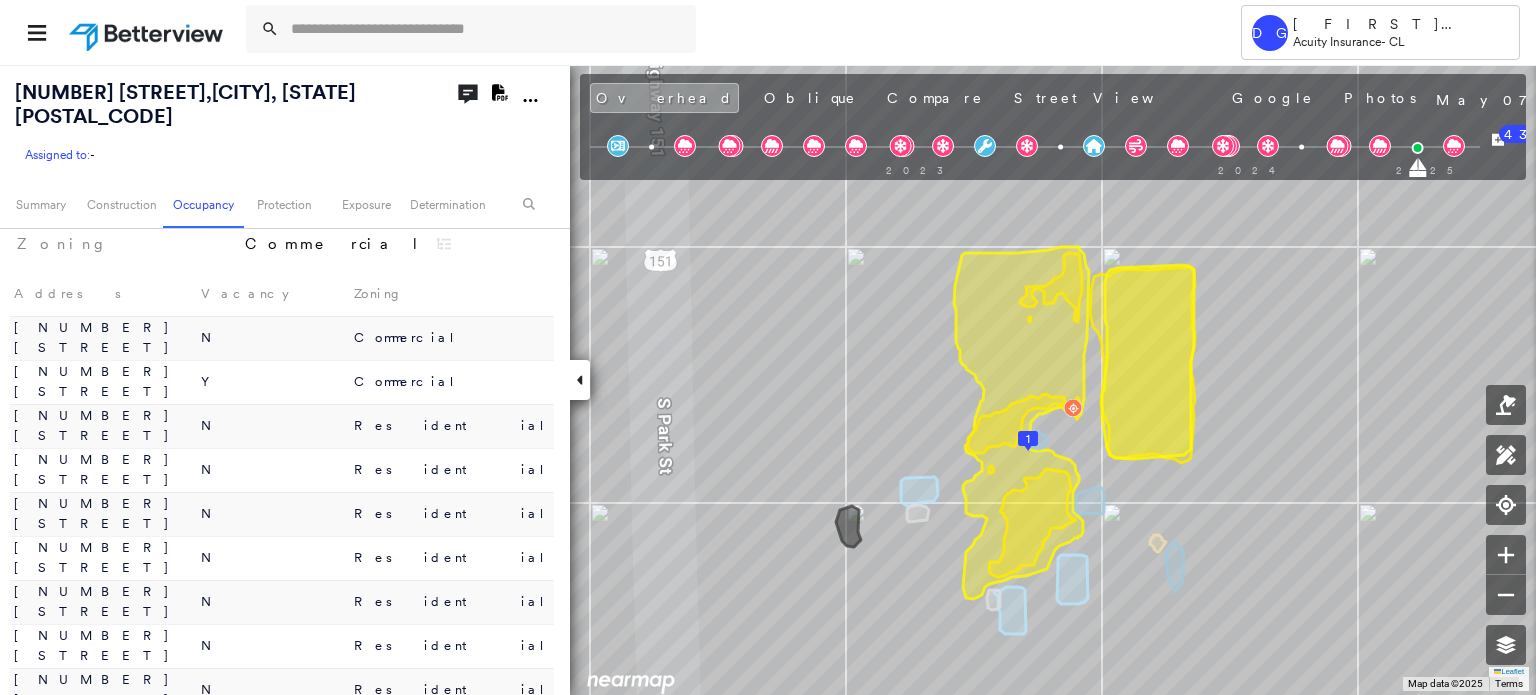 scroll, scrollTop: 1600, scrollLeft: 0, axis: vertical 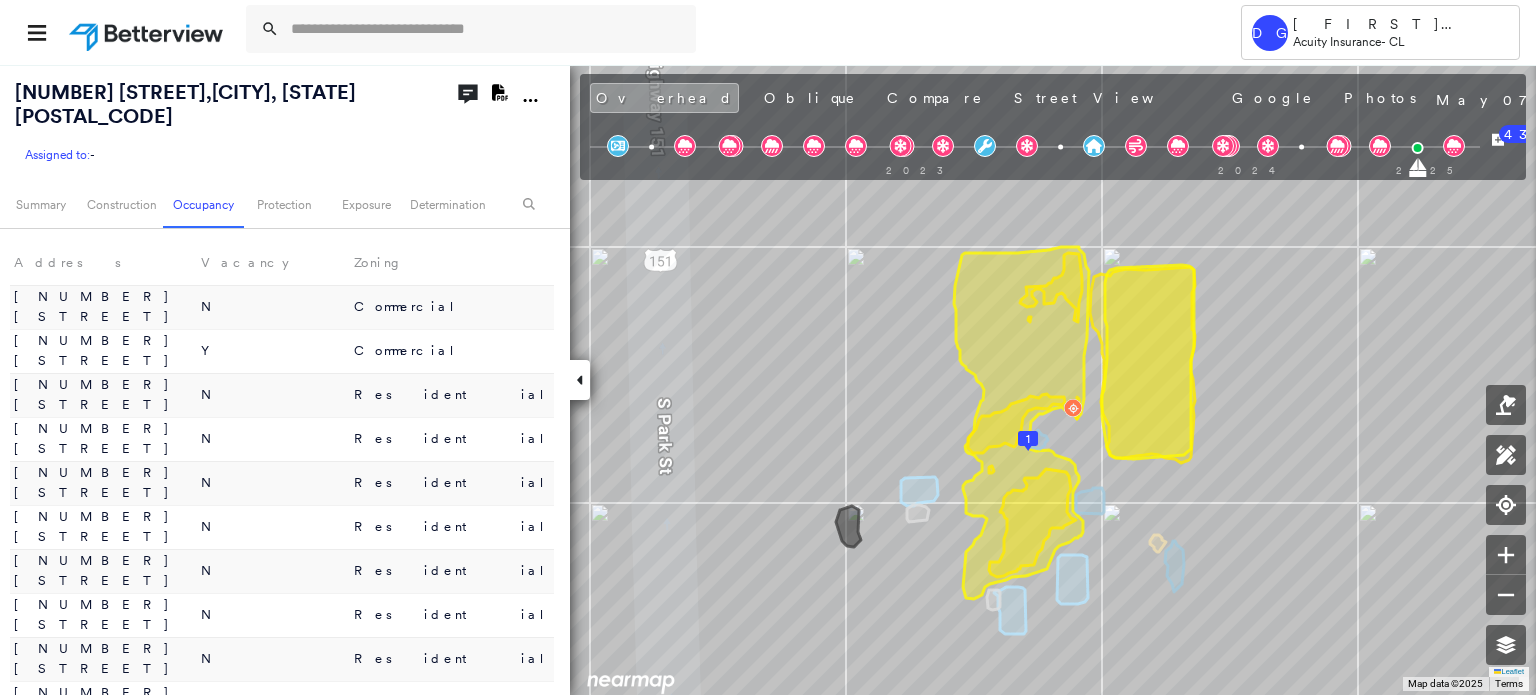 click on "Property Lookup-Acuity" at bounding box center (210, 821) 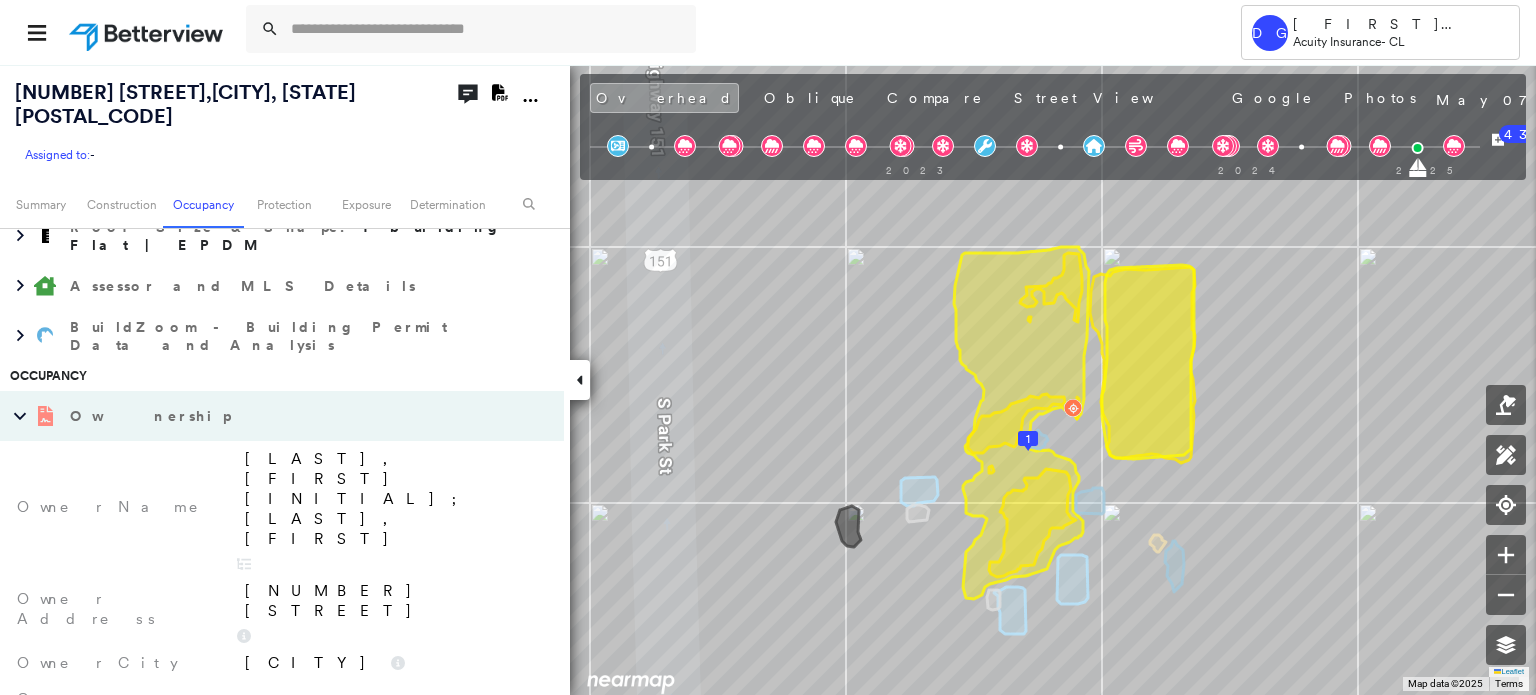 scroll, scrollTop: 700, scrollLeft: 0, axis: vertical 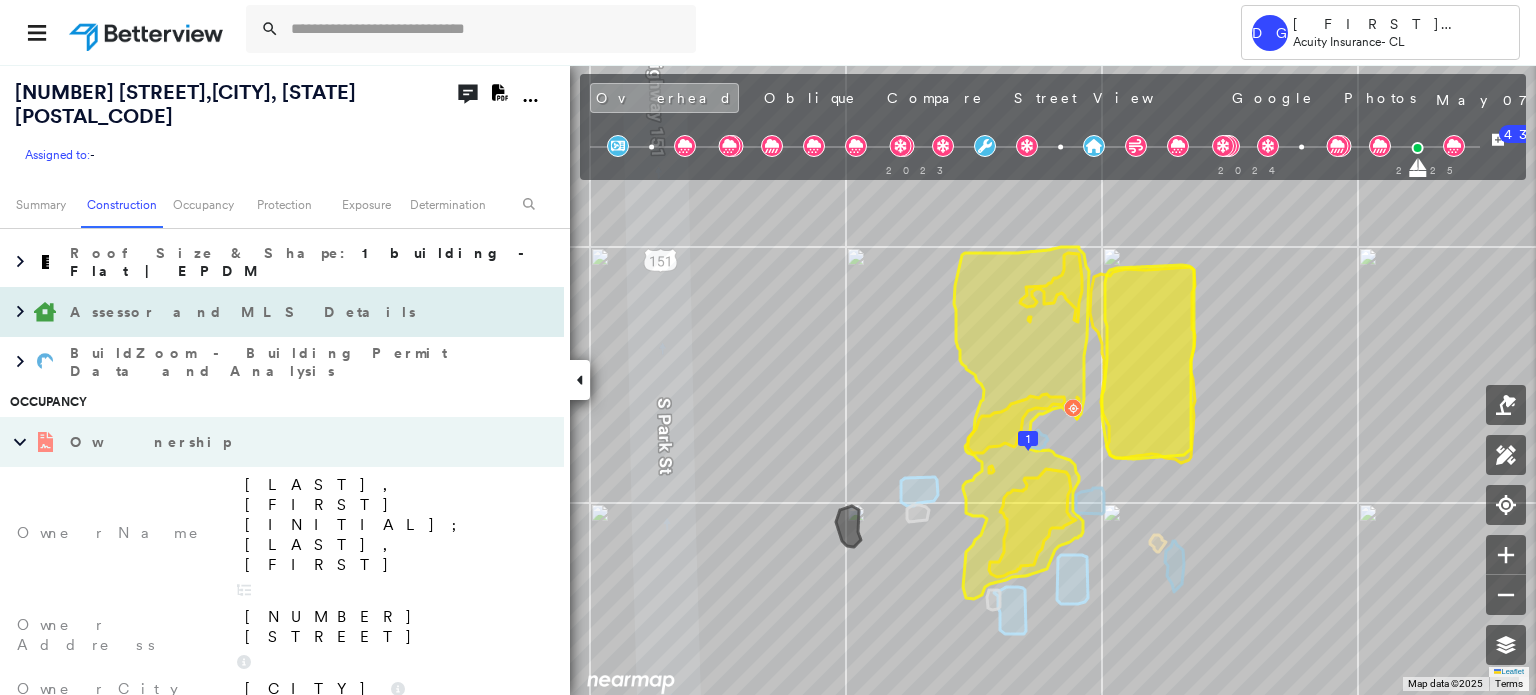 click on "Assessor and MLS Details" at bounding box center (262, 312) 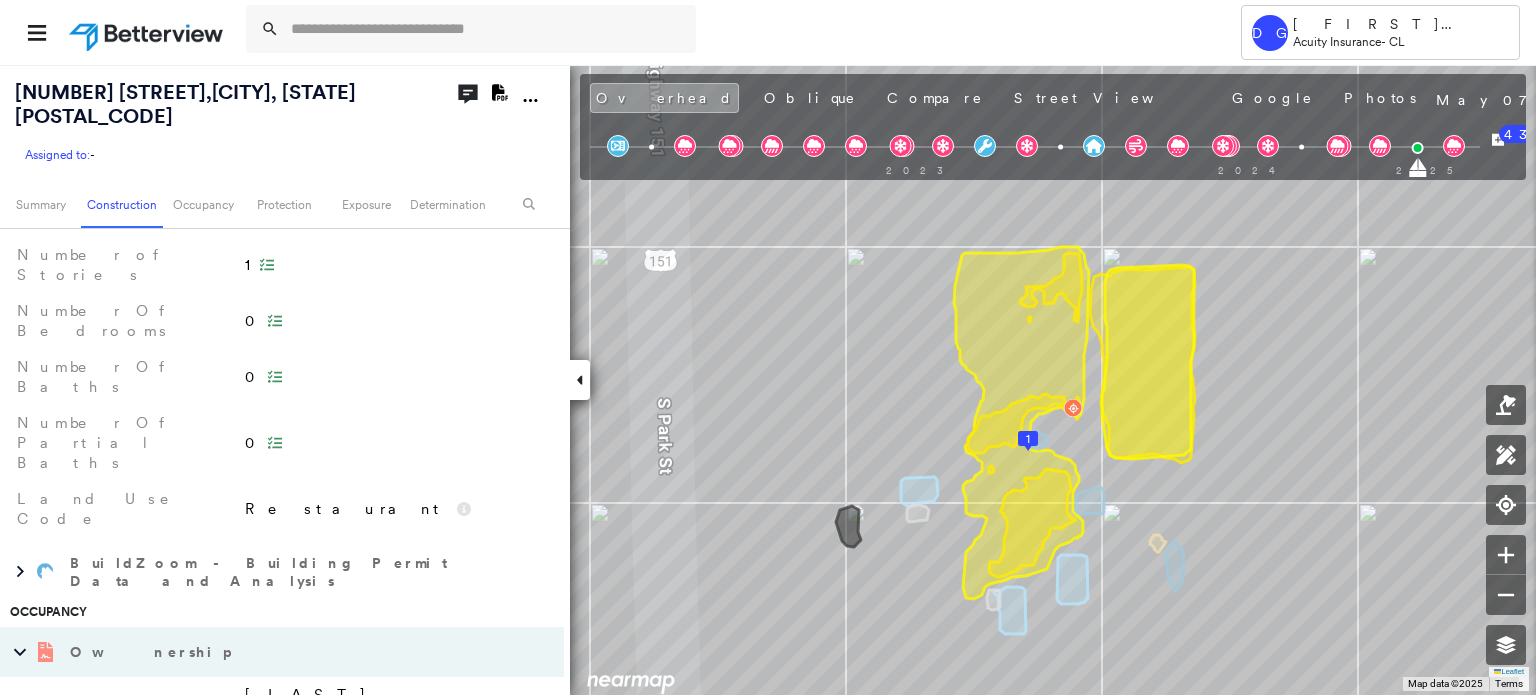 scroll, scrollTop: 1000, scrollLeft: 0, axis: vertical 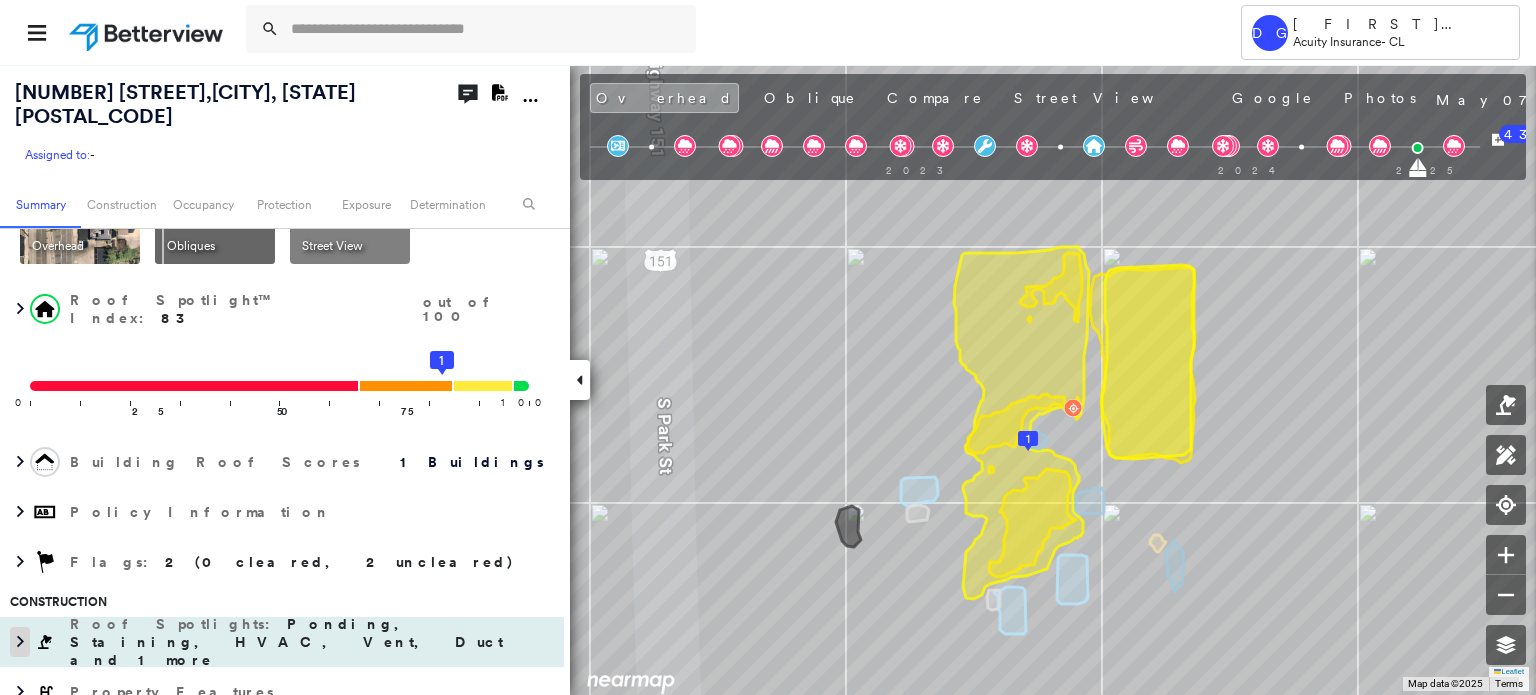 click 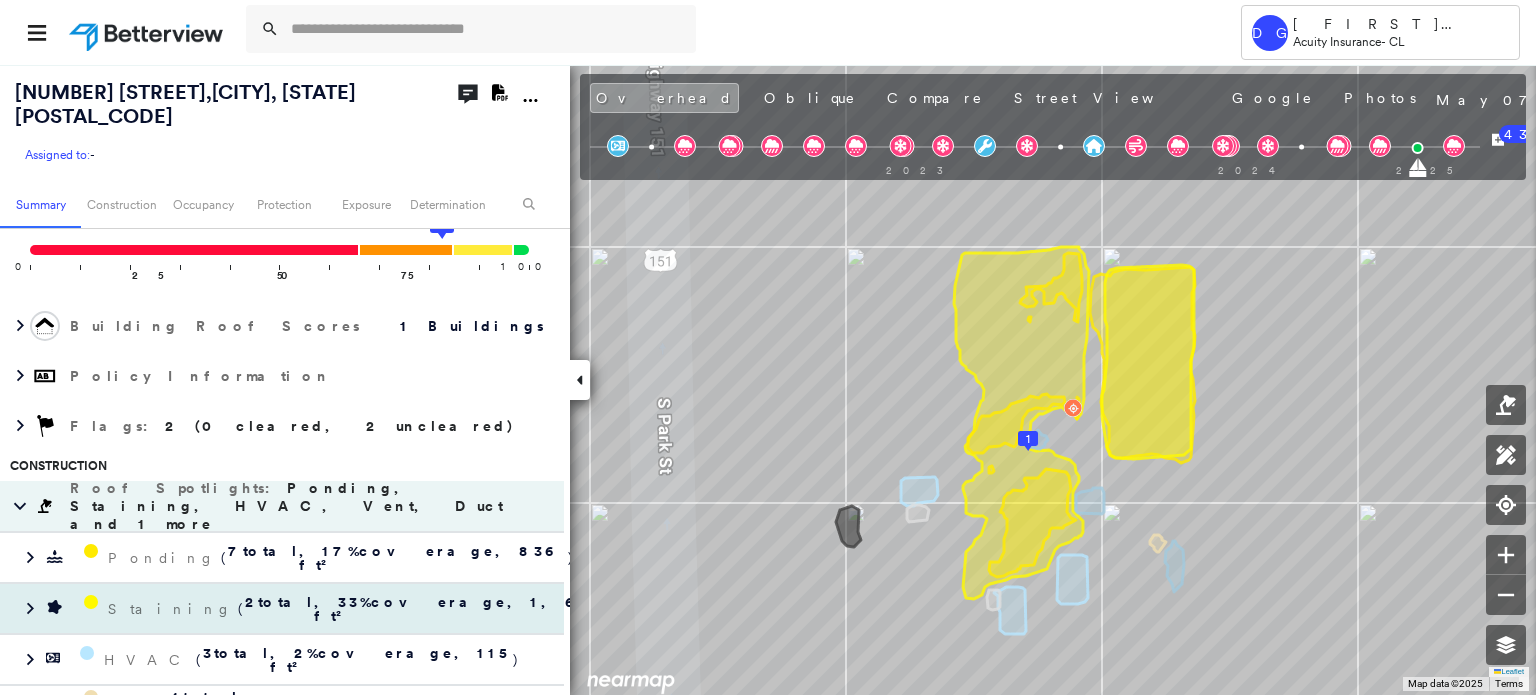 scroll, scrollTop: 0, scrollLeft: 0, axis: both 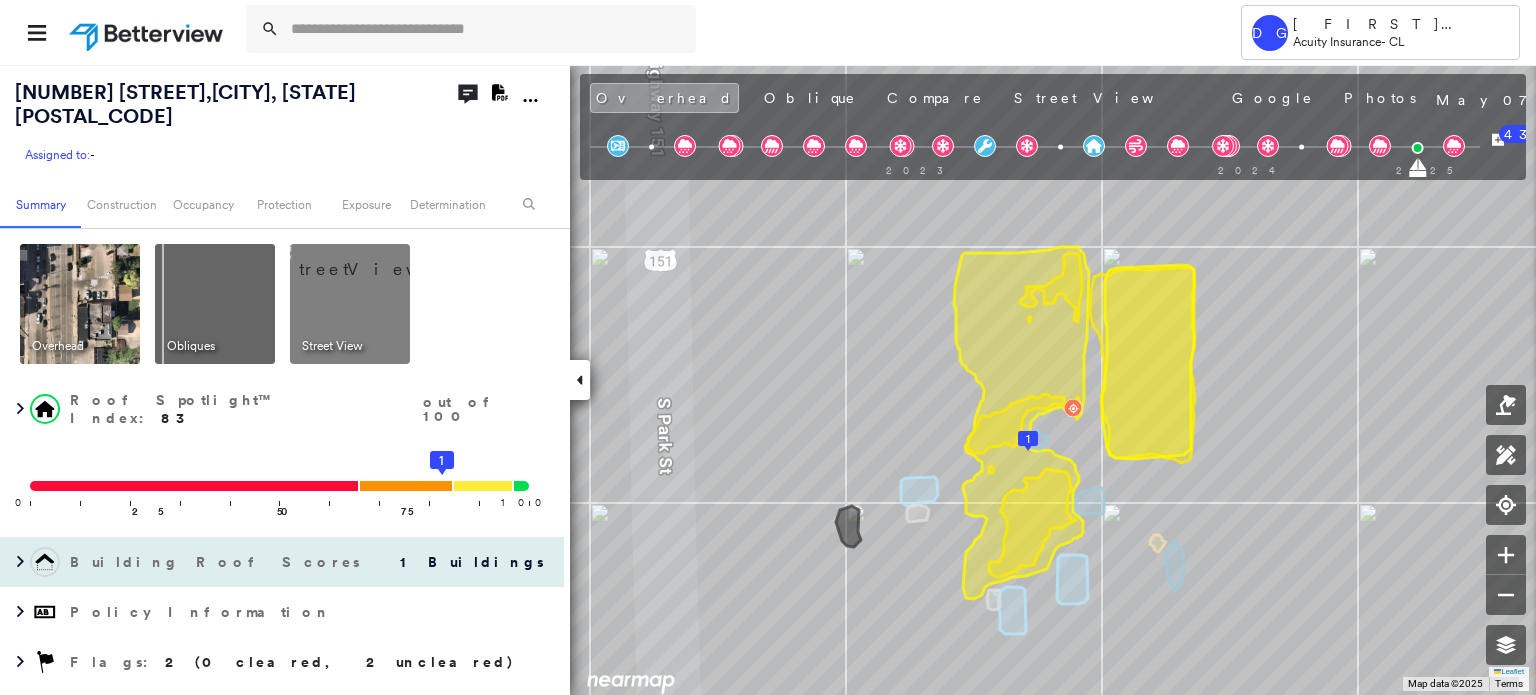 click on "Building Roof Scores 1 Buildings" at bounding box center (282, 562) 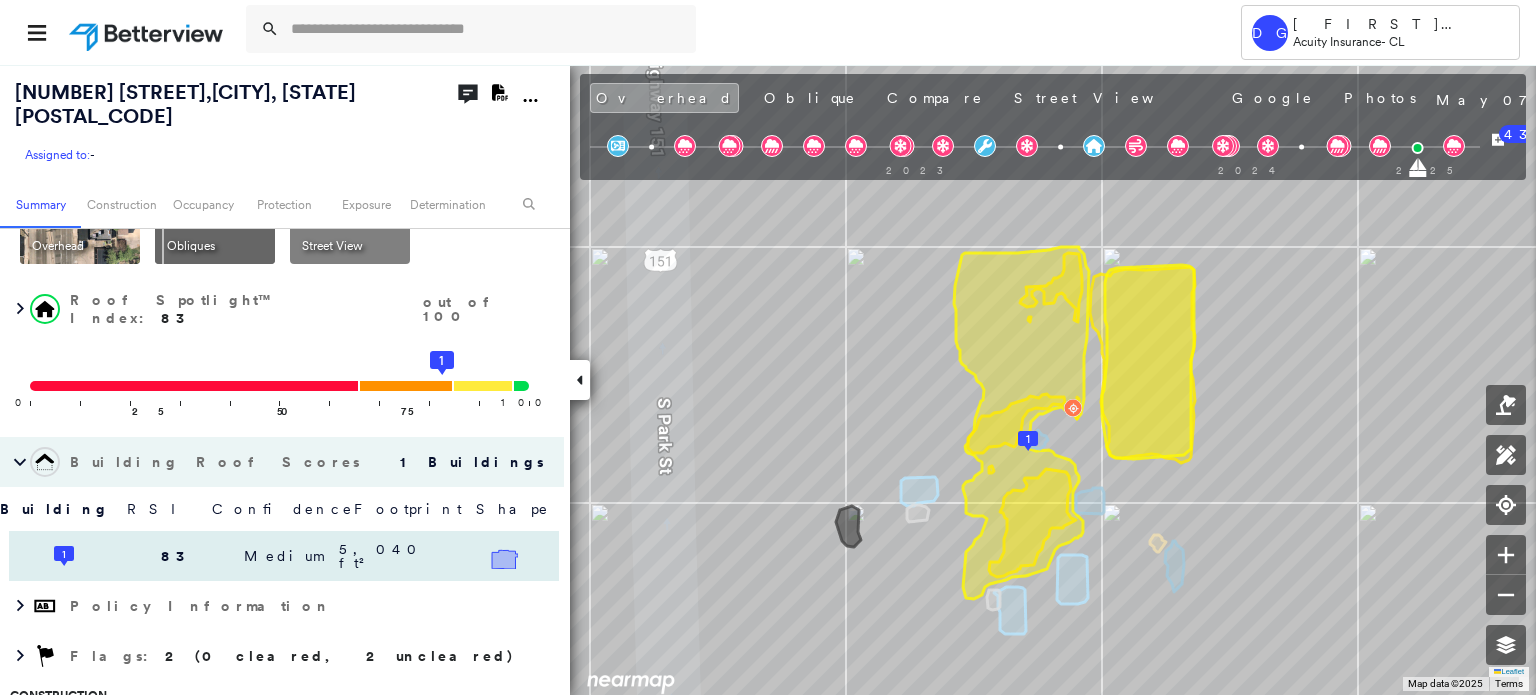 scroll, scrollTop: 0, scrollLeft: 0, axis: both 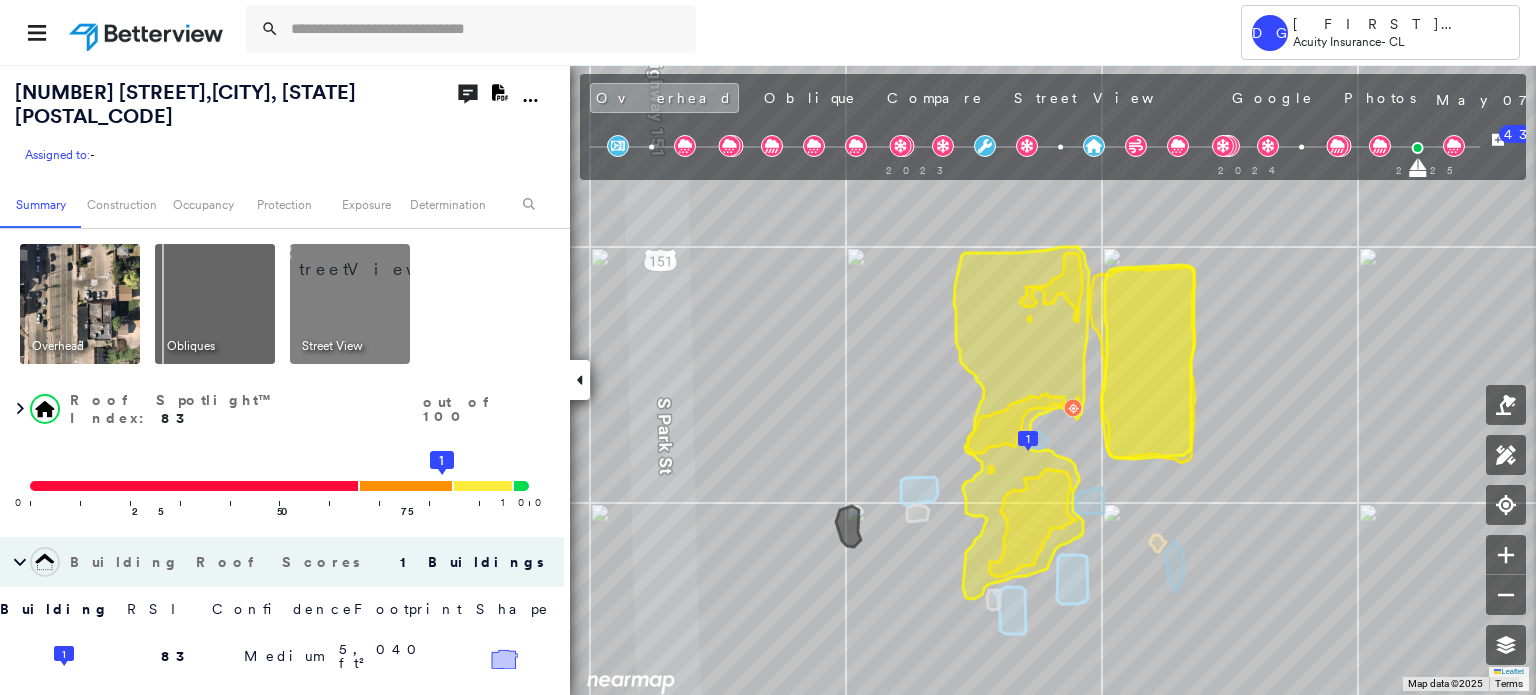 click 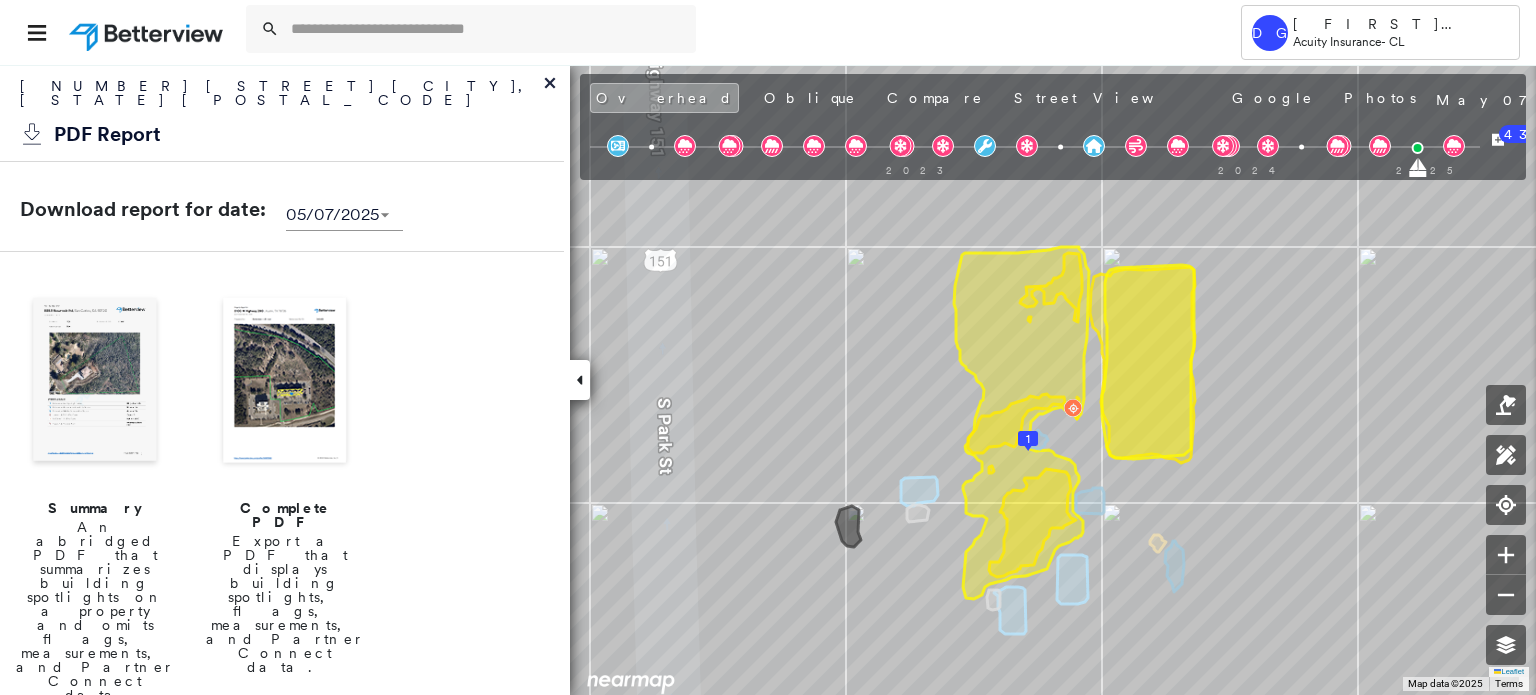 click at bounding box center (285, 382) 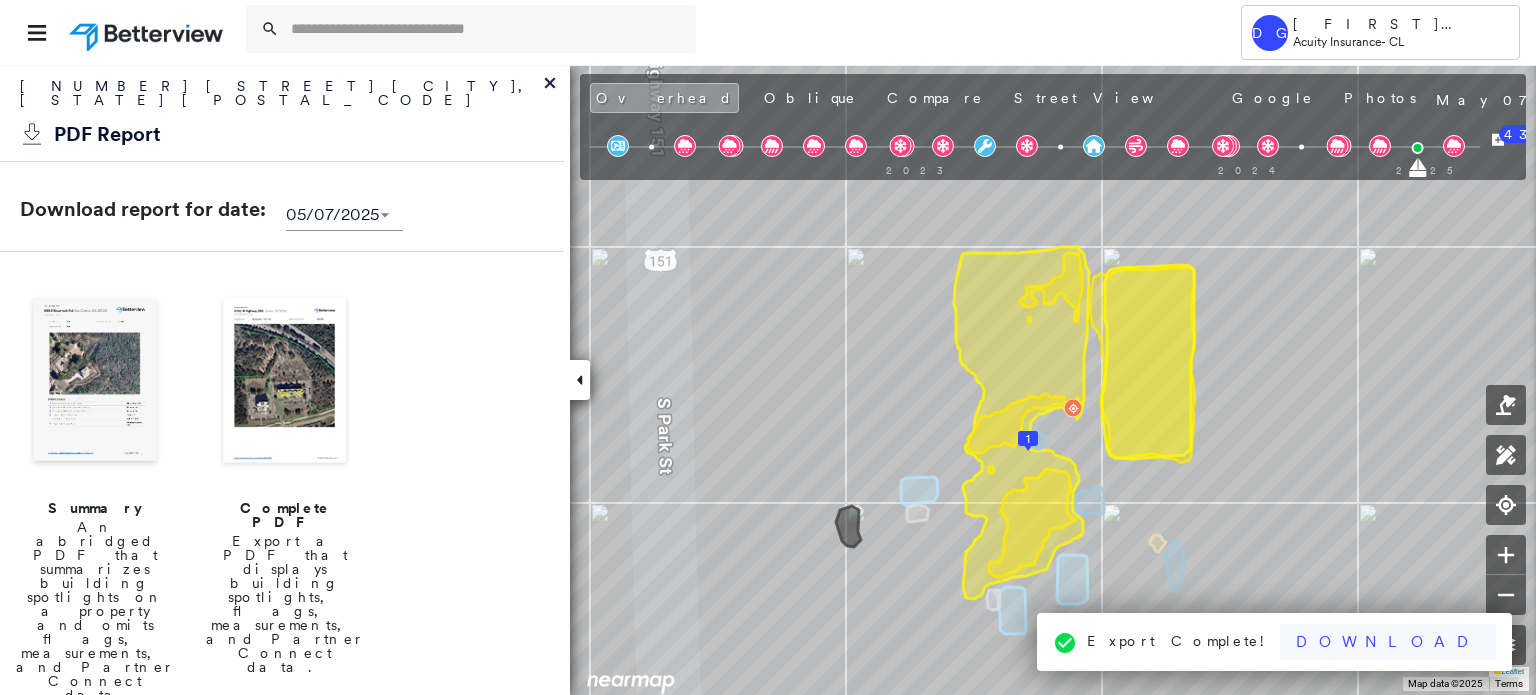 click on "Download" at bounding box center [1388, 642] 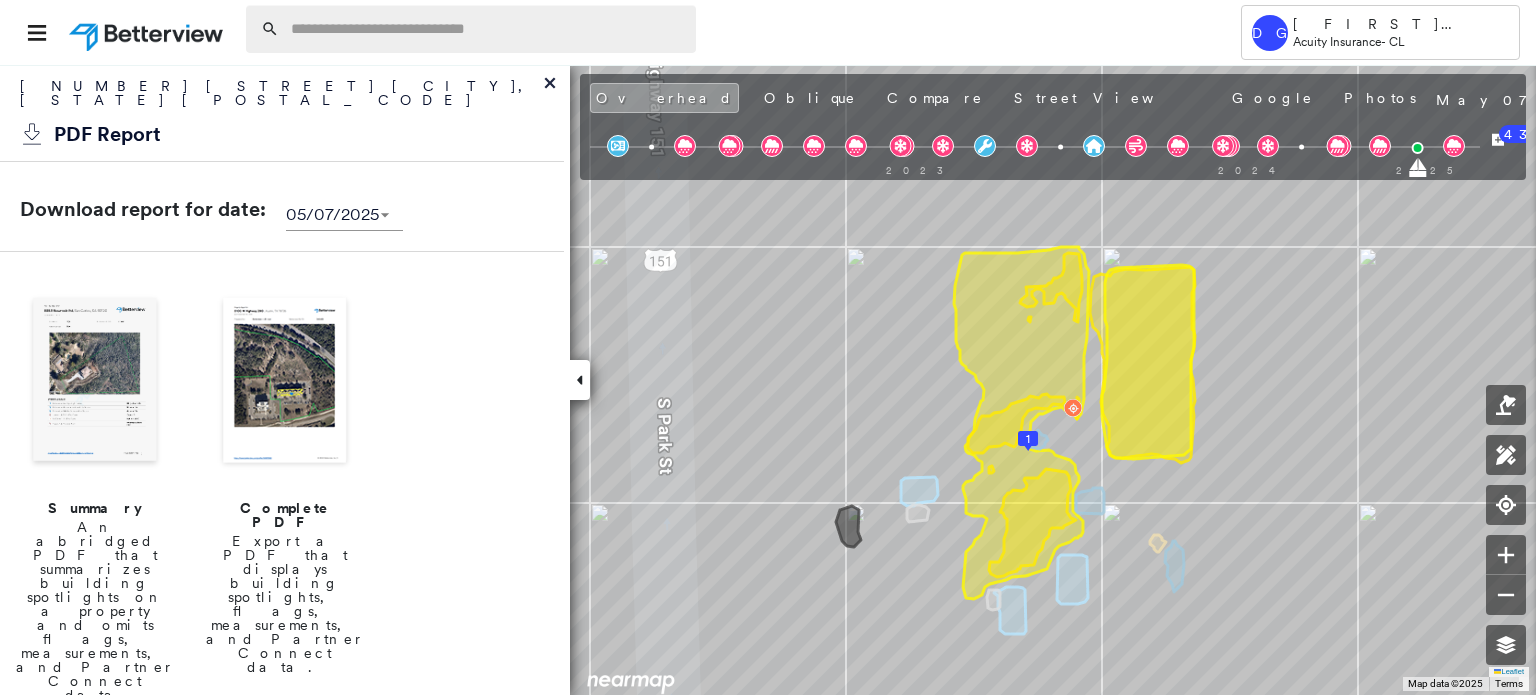 click at bounding box center [487, 29] 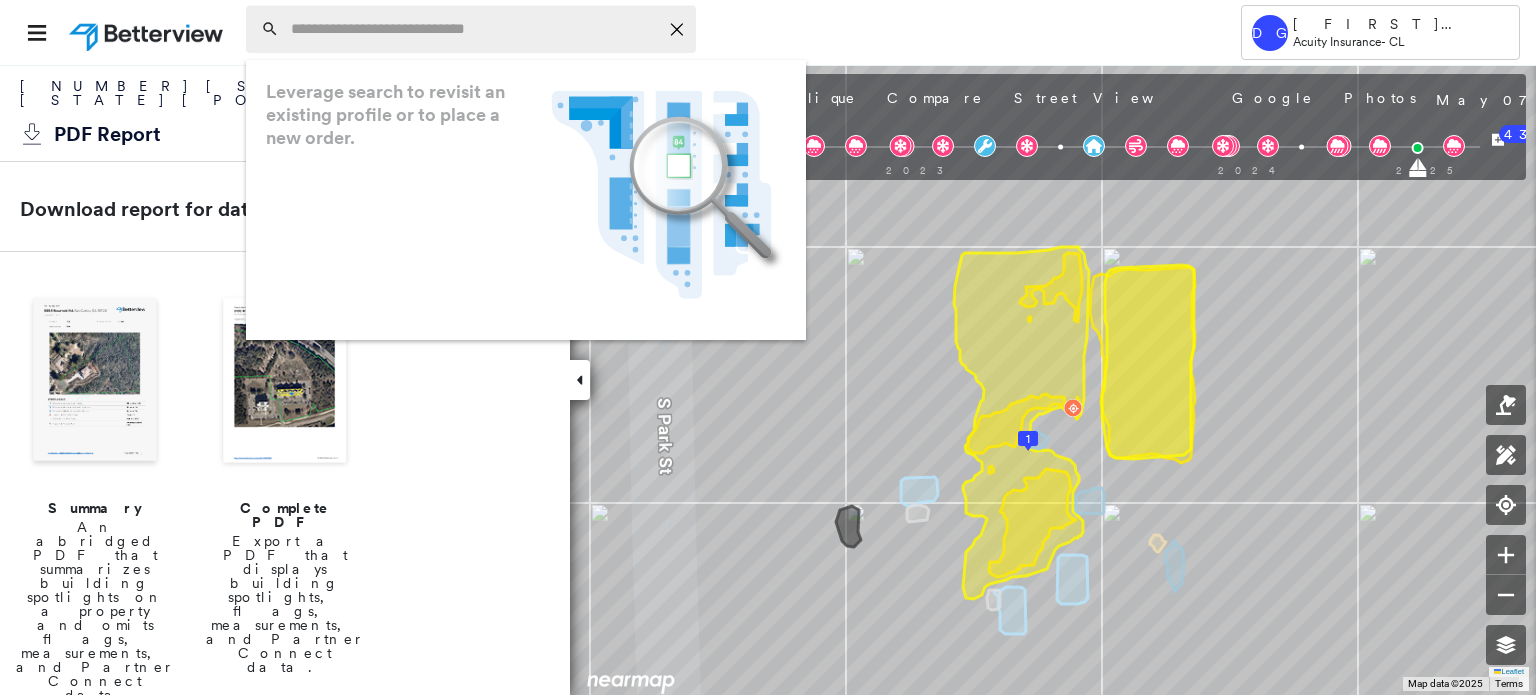 paste on "**********" 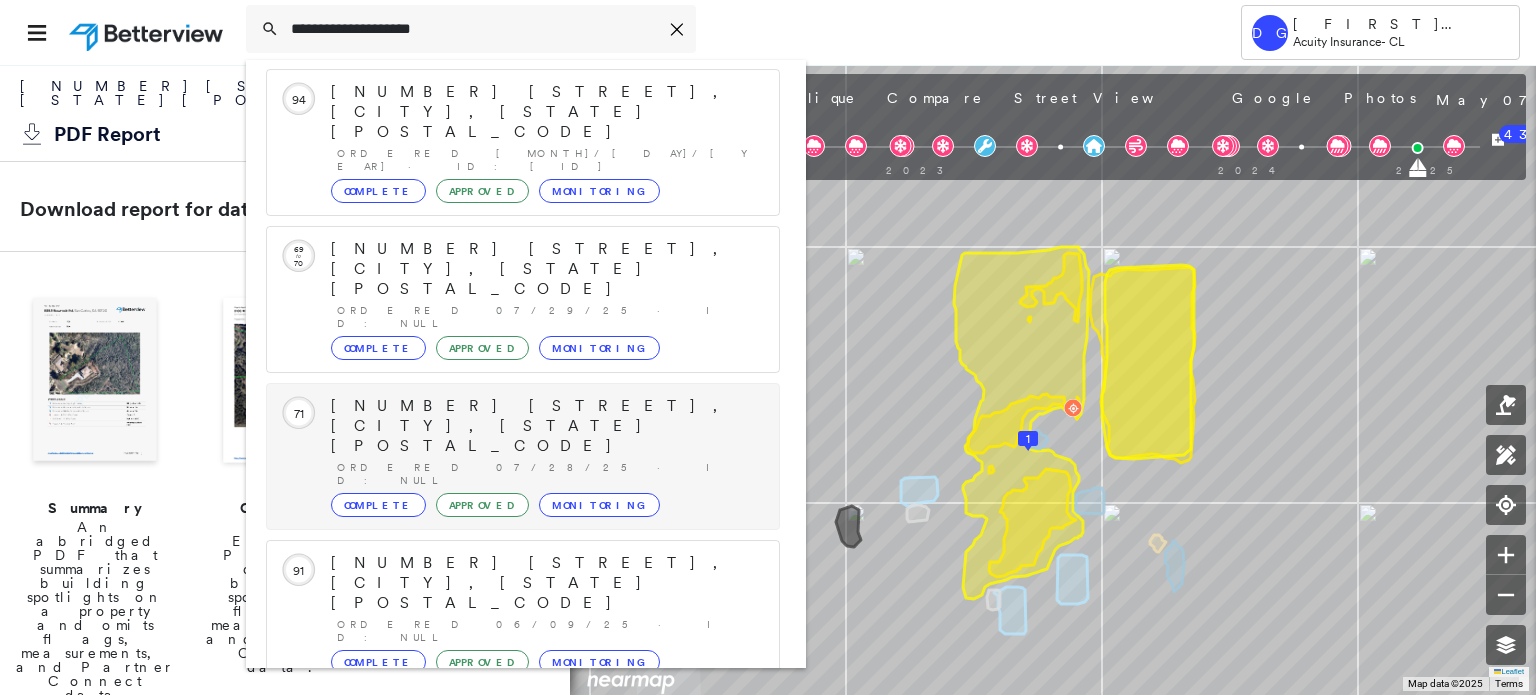 scroll, scrollTop: 252, scrollLeft: 0, axis: vertical 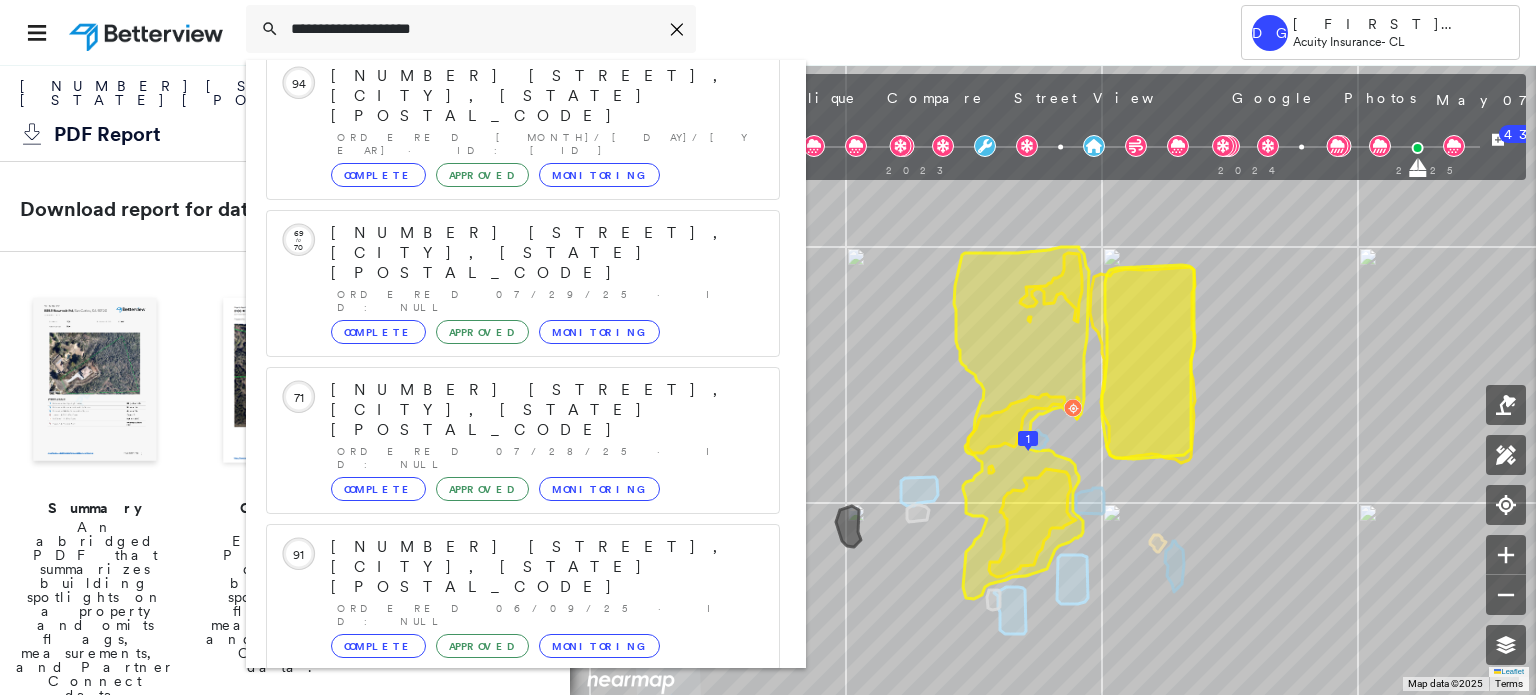 type on "**********" 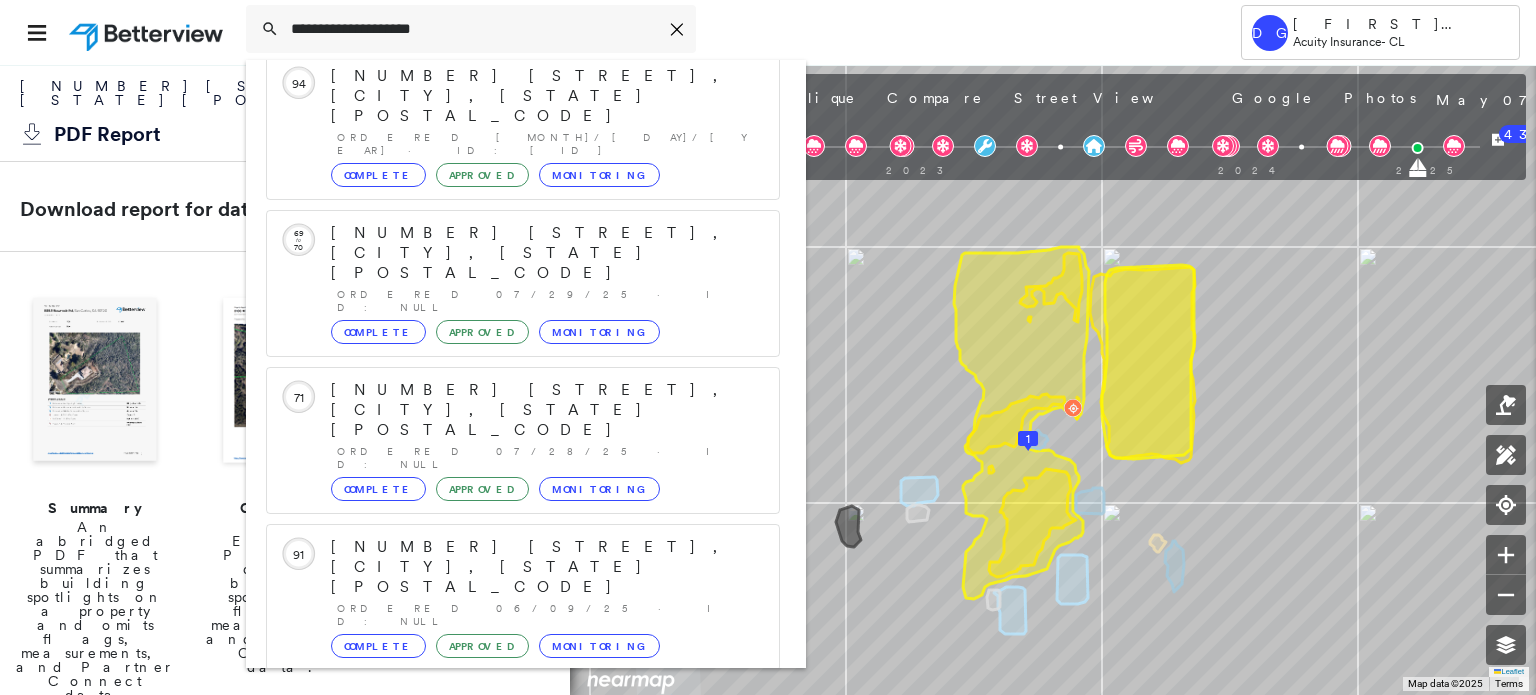 click 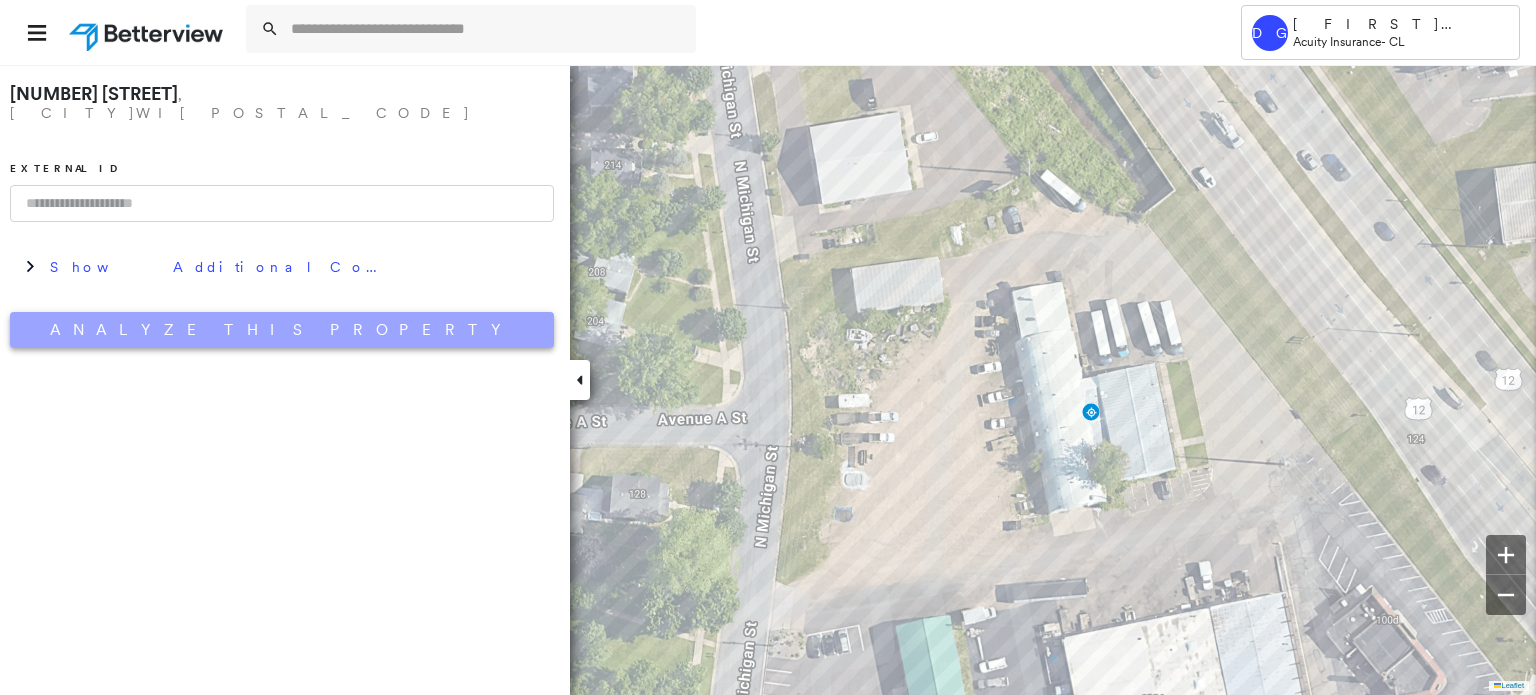 click on "Analyze This Property" at bounding box center [282, 330] 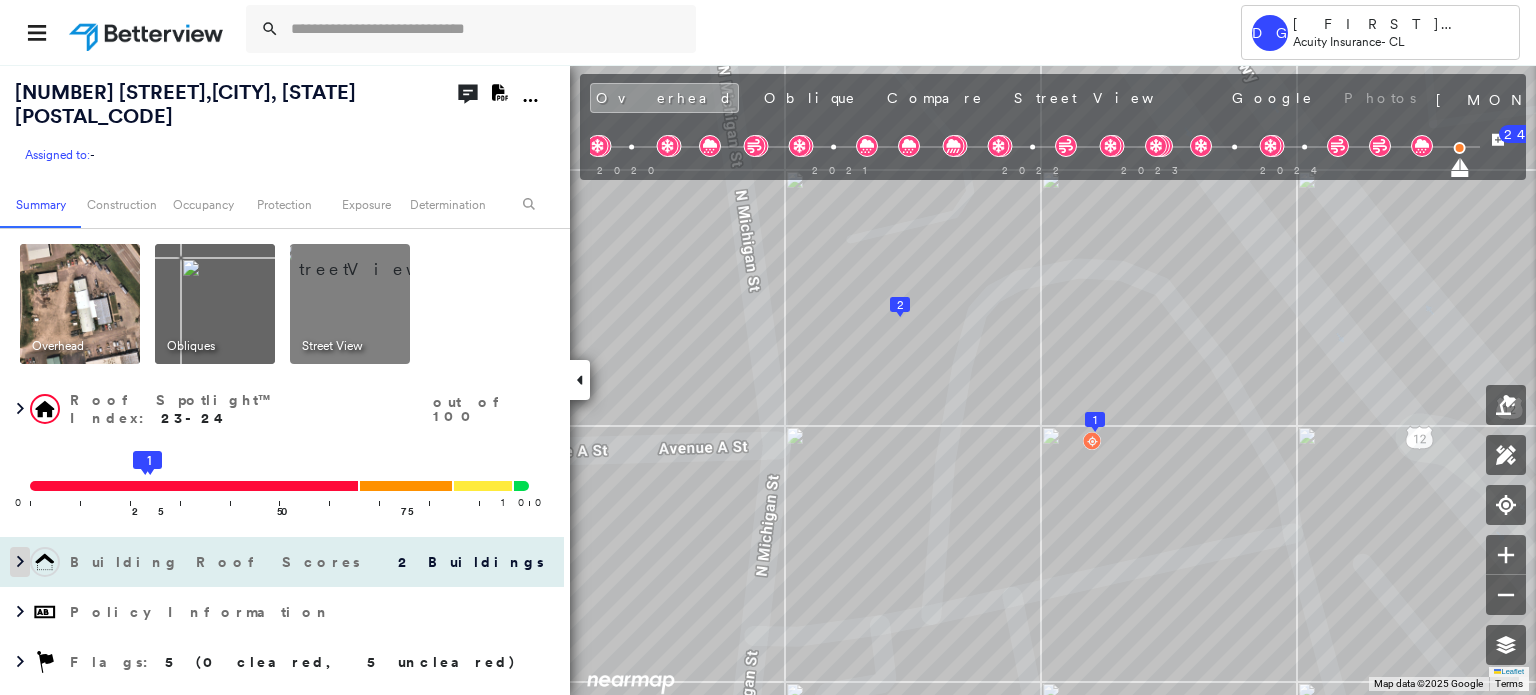 click at bounding box center [20, 562] 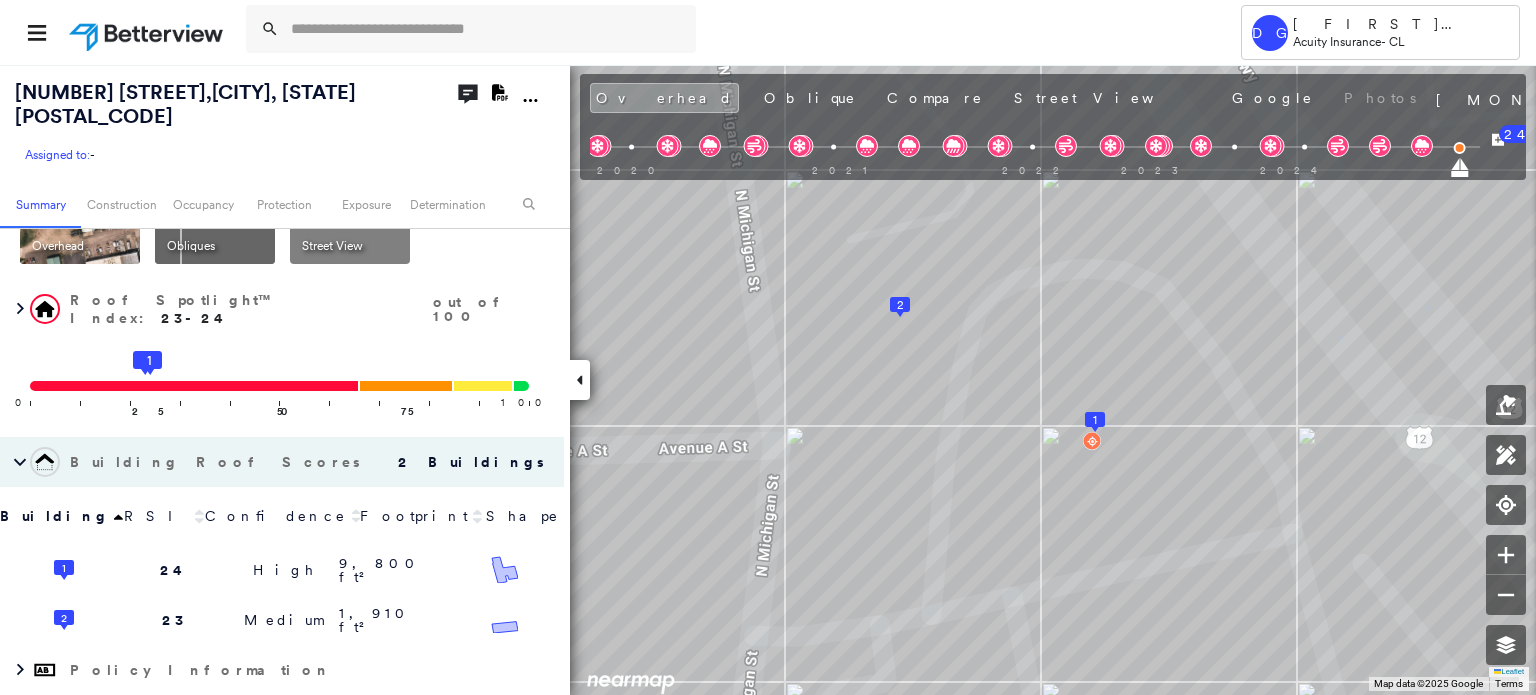 scroll, scrollTop: 200, scrollLeft: 0, axis: vertical 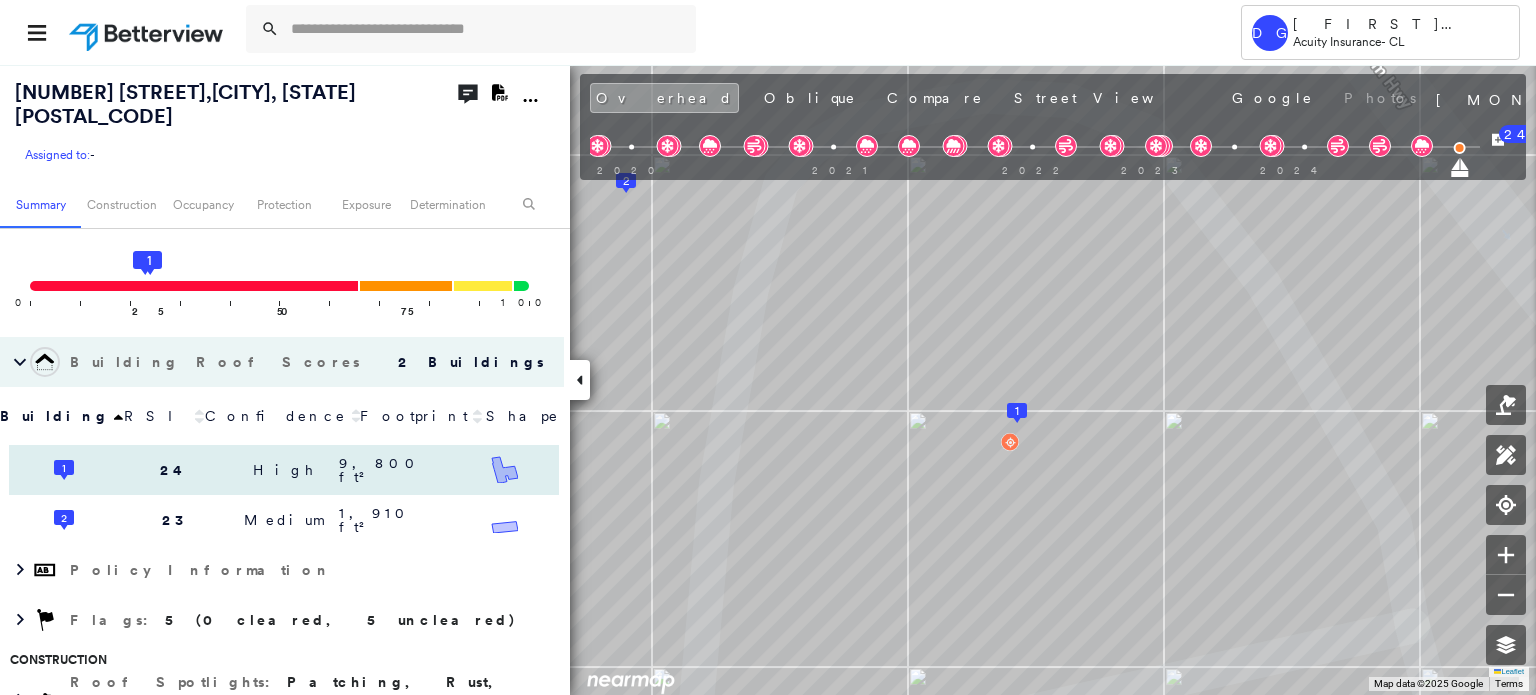 click on "[NUMBER] [NUMBER] [STREET] [AREA]" at bounding box center (284, 470) 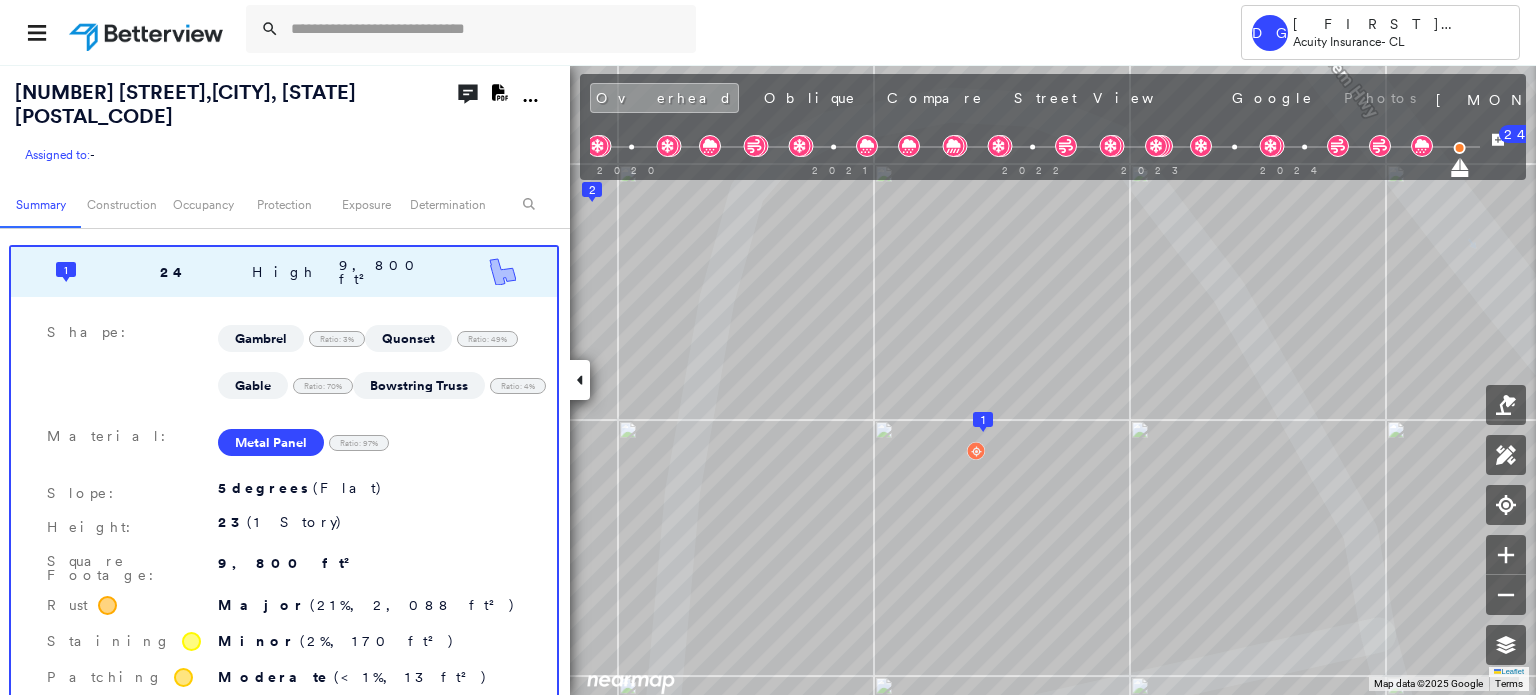 scroll, scrollTop: 500, scrollLeft: 0, axis: vertical 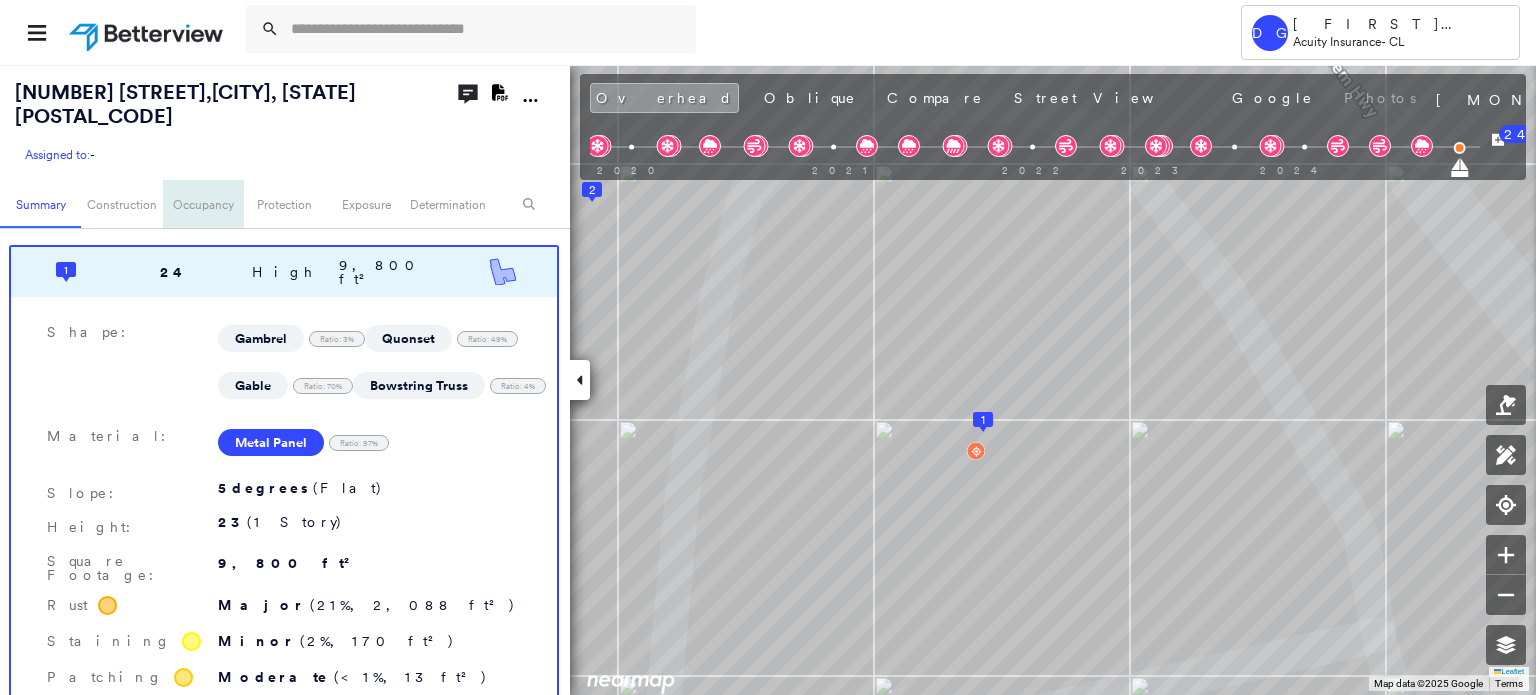 click on "Occupancy" at bounding box center (203, 204) 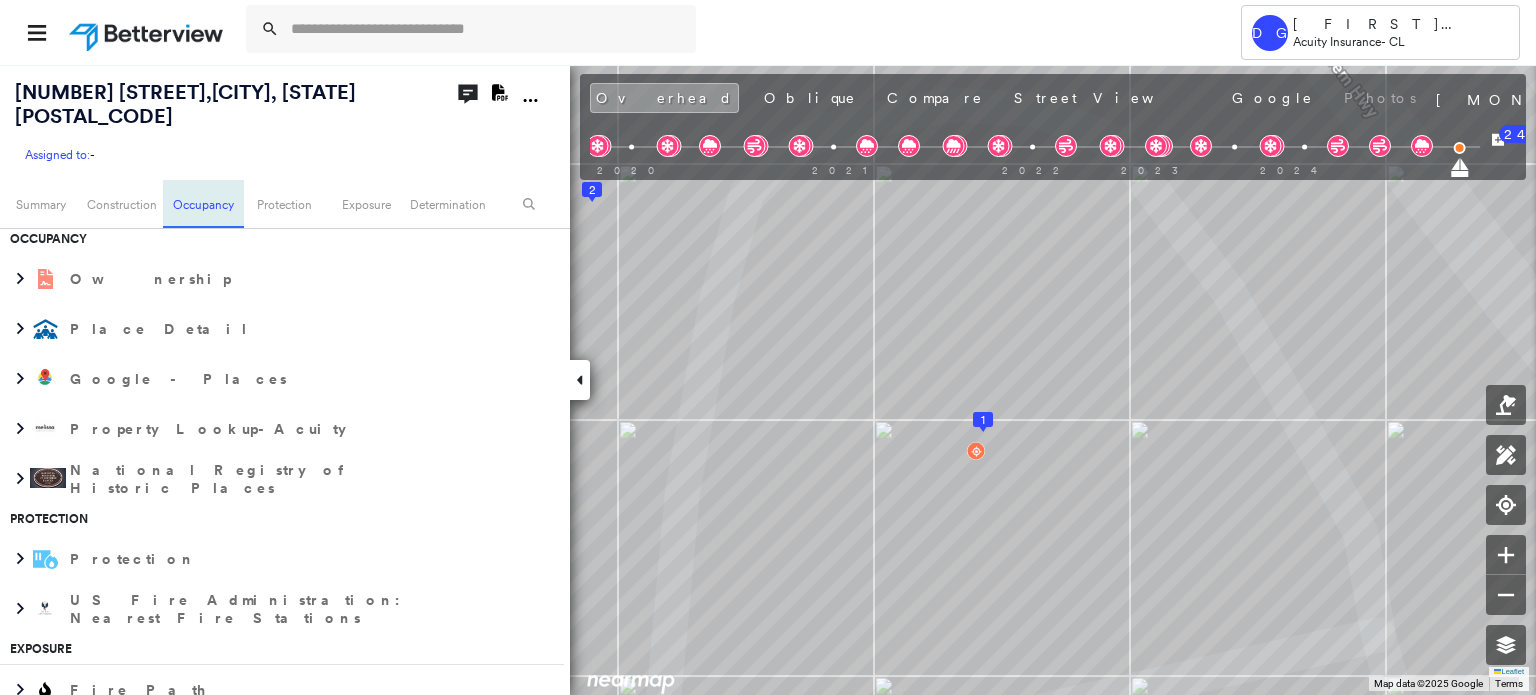 scroll, scrollTop: 1512, scrollLeft: 0, axis: vertical 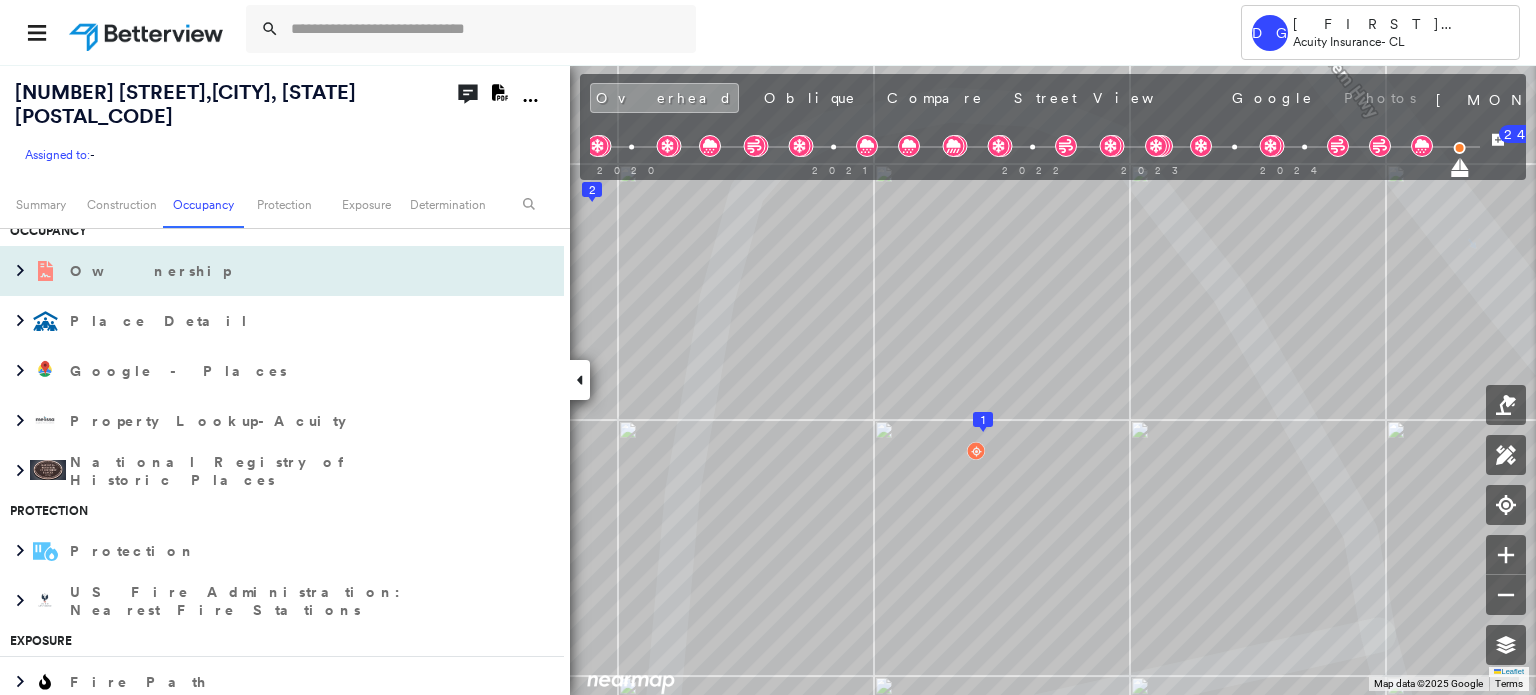 click on "Ownership" at bounding box center [242, 271] 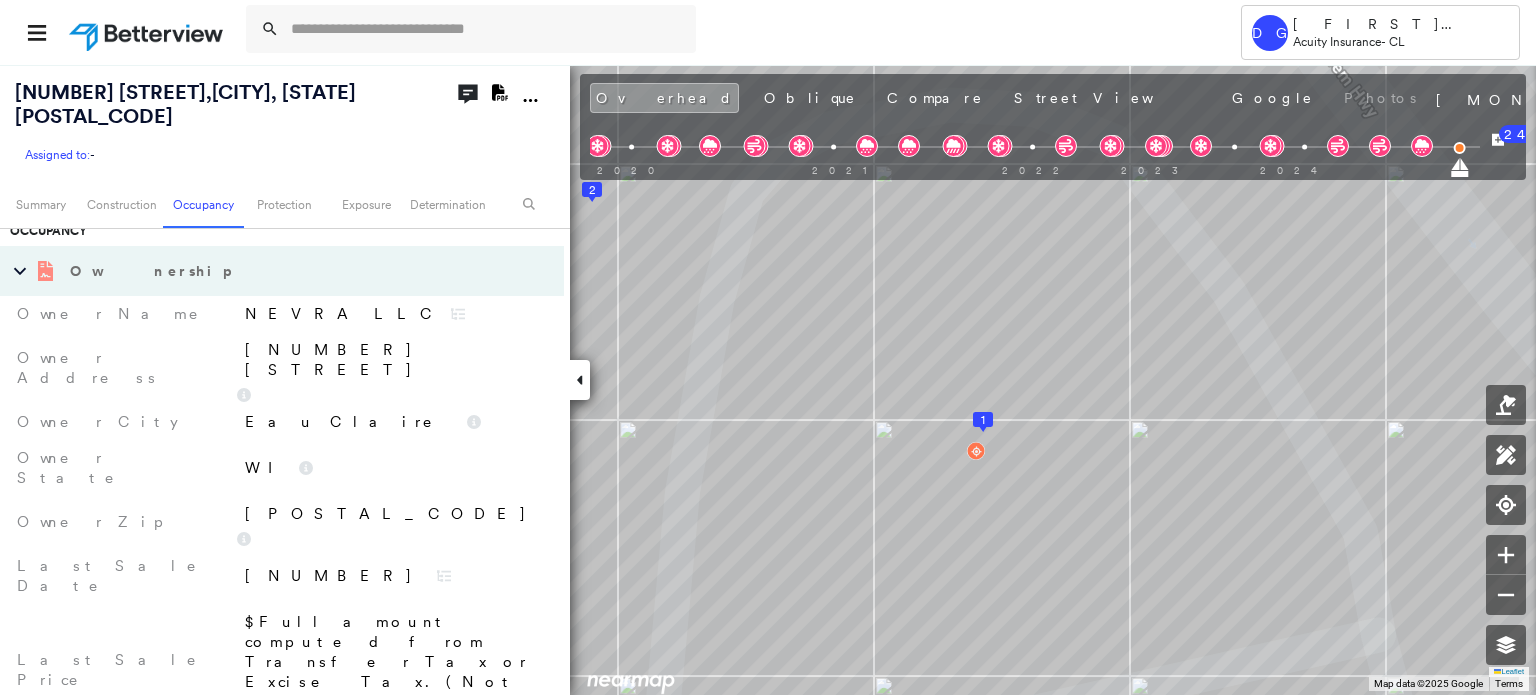 scroll, scrollTop: 1612, scrollLeft: 0, axis: vertical 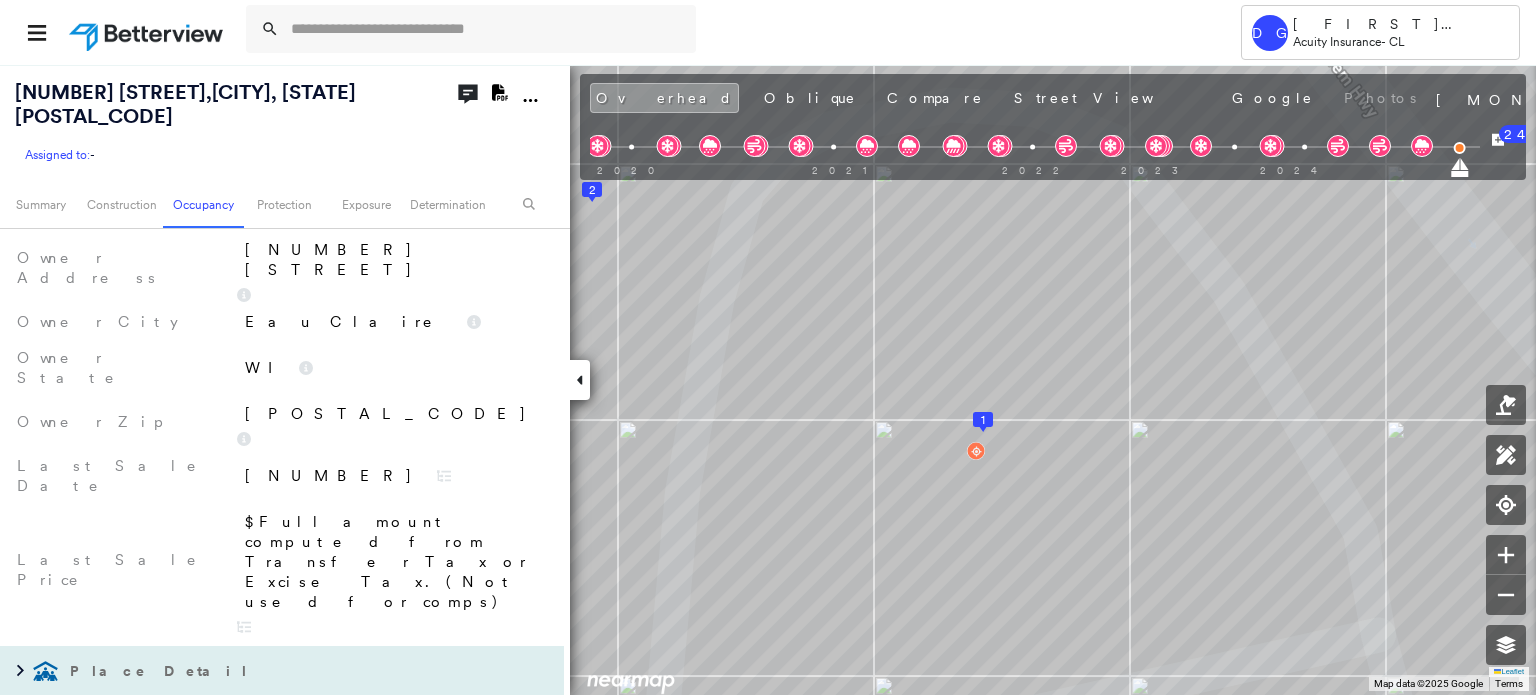 click on "Place Detail" at bounding box center (161, 671) 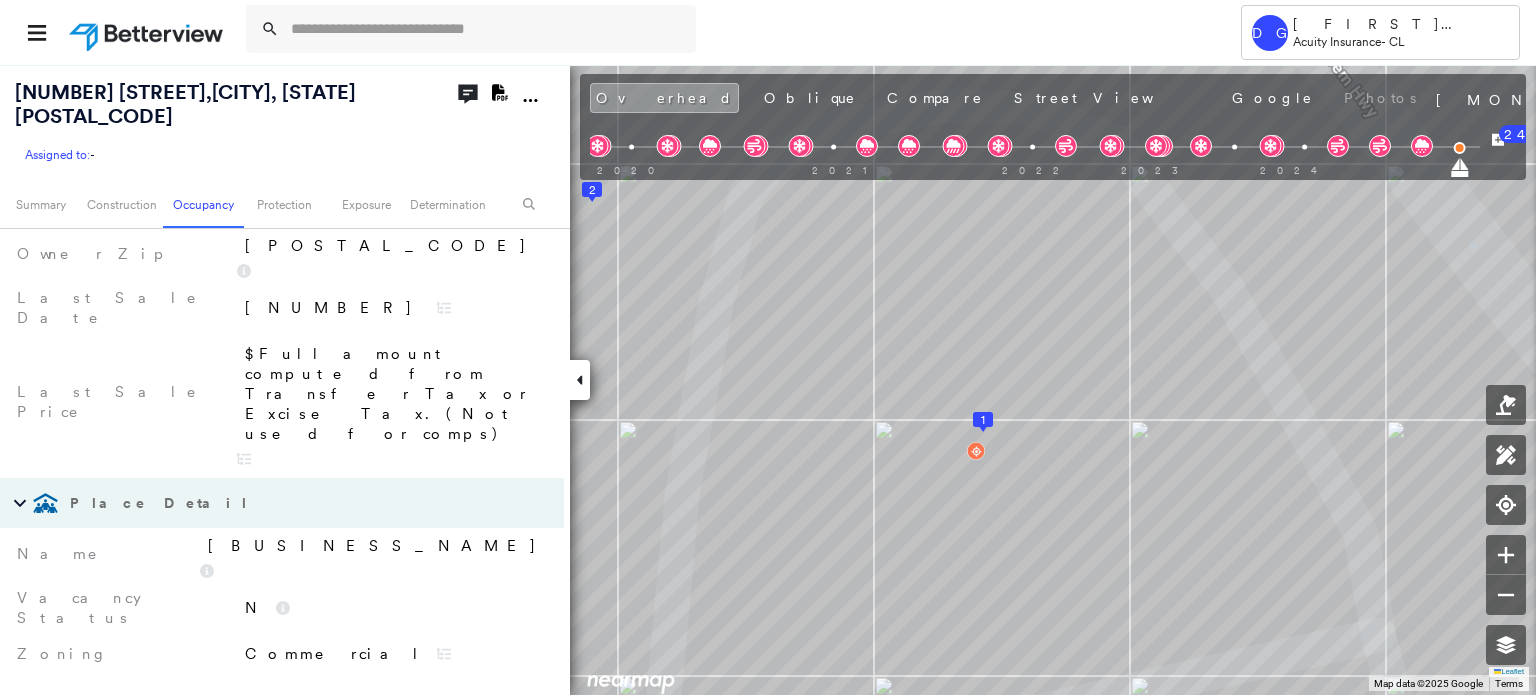 scroll, scrollTop: 1812, scrollLeft: 0, axis: vertical 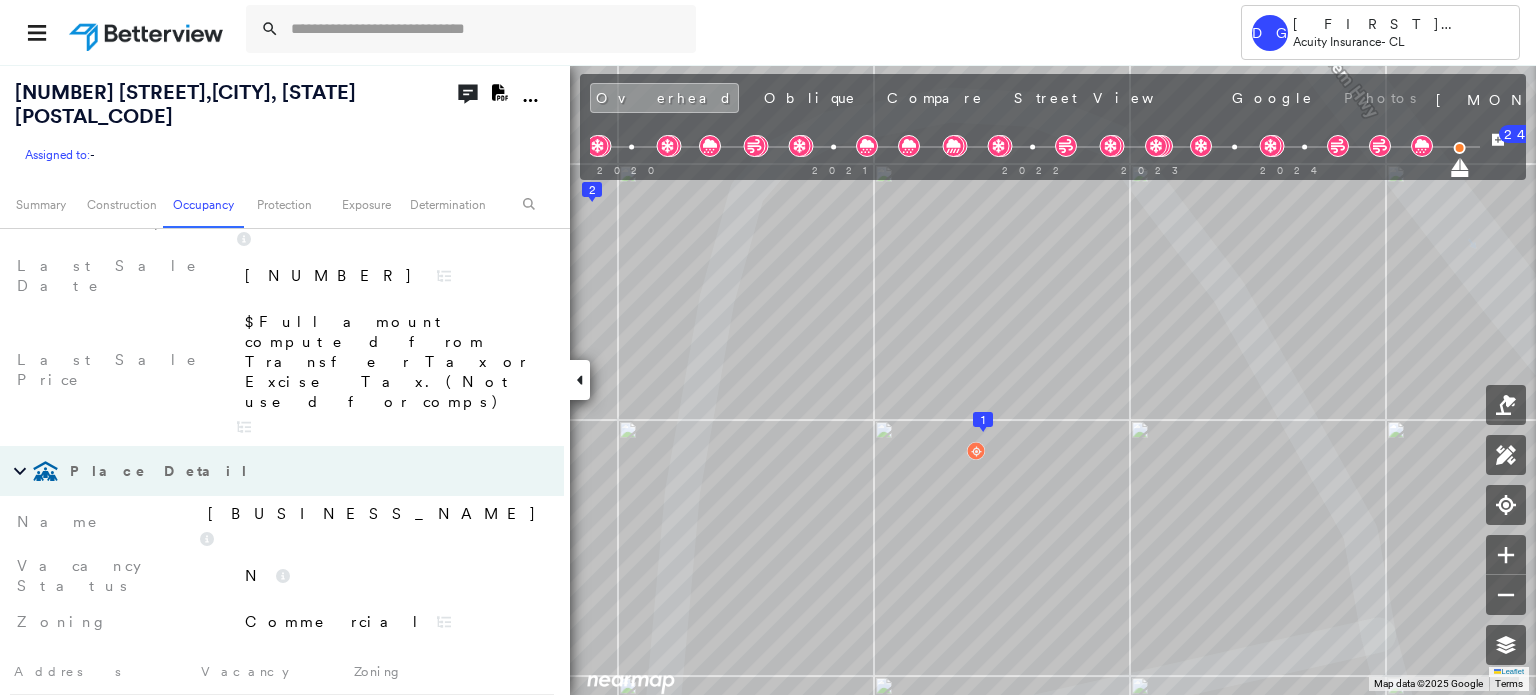 drag, startPoint x: 251, startPoint y: 336, endPoint x: 425, endPoint y: 331, distance: 174.07182 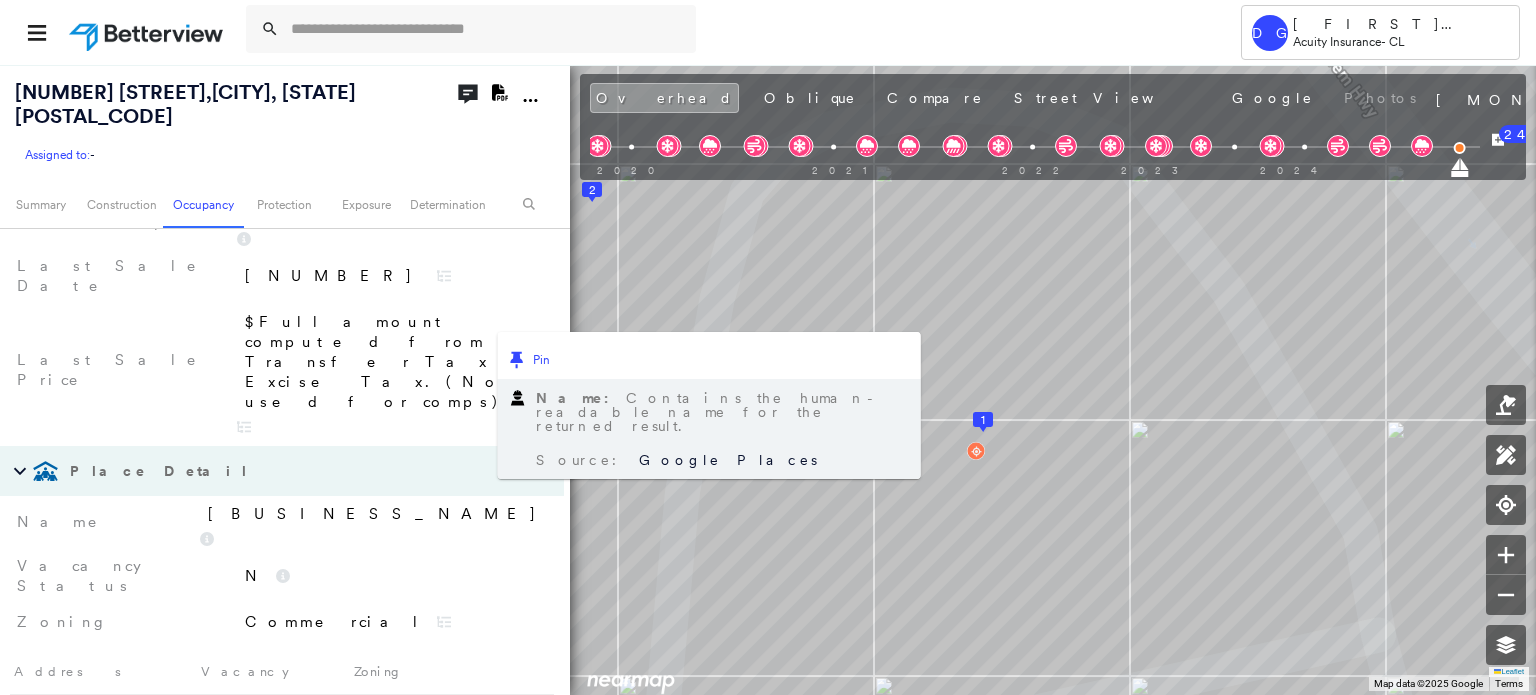 copy on "[BUSINESS_NAME]" 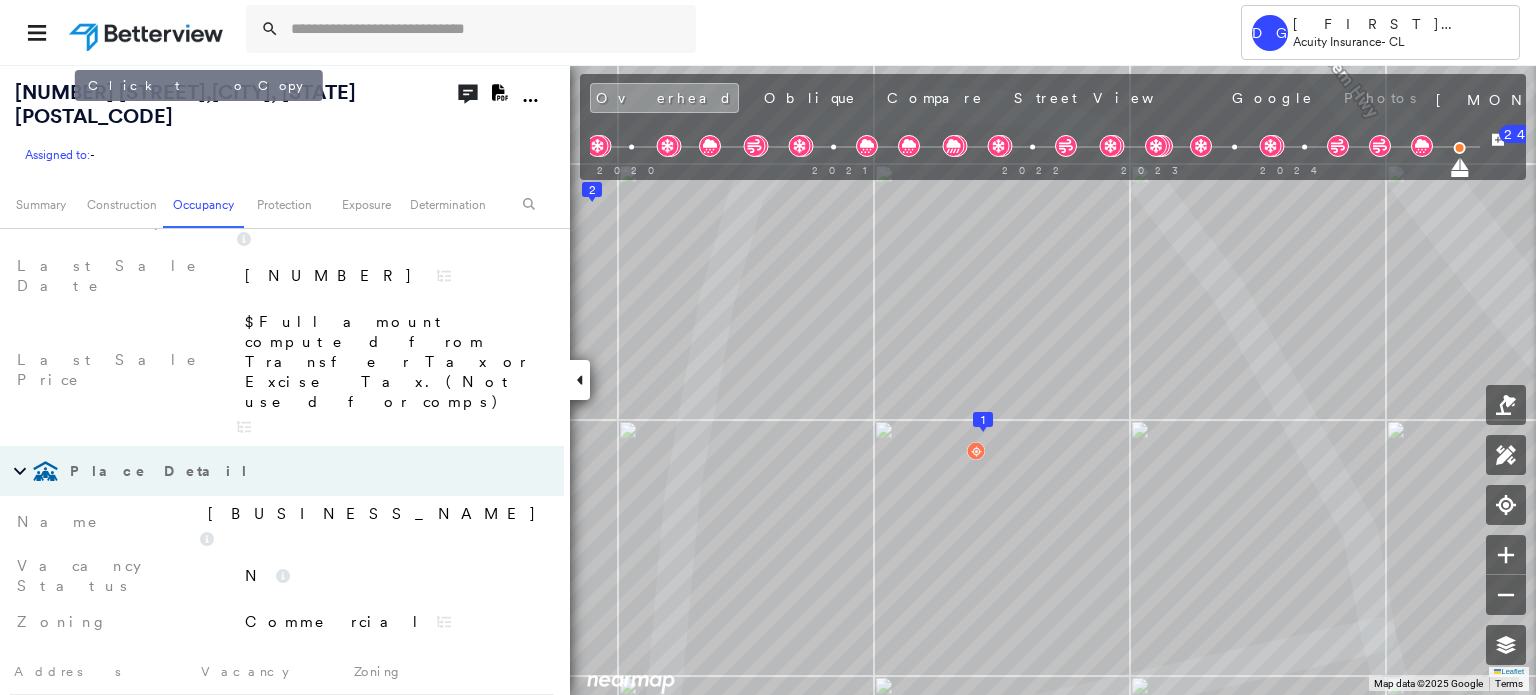 click on "[NUMBER] [STREET] ,  [CITY], [STATE] [POSTAL_CODE]" at bounding box center (215, 104) 